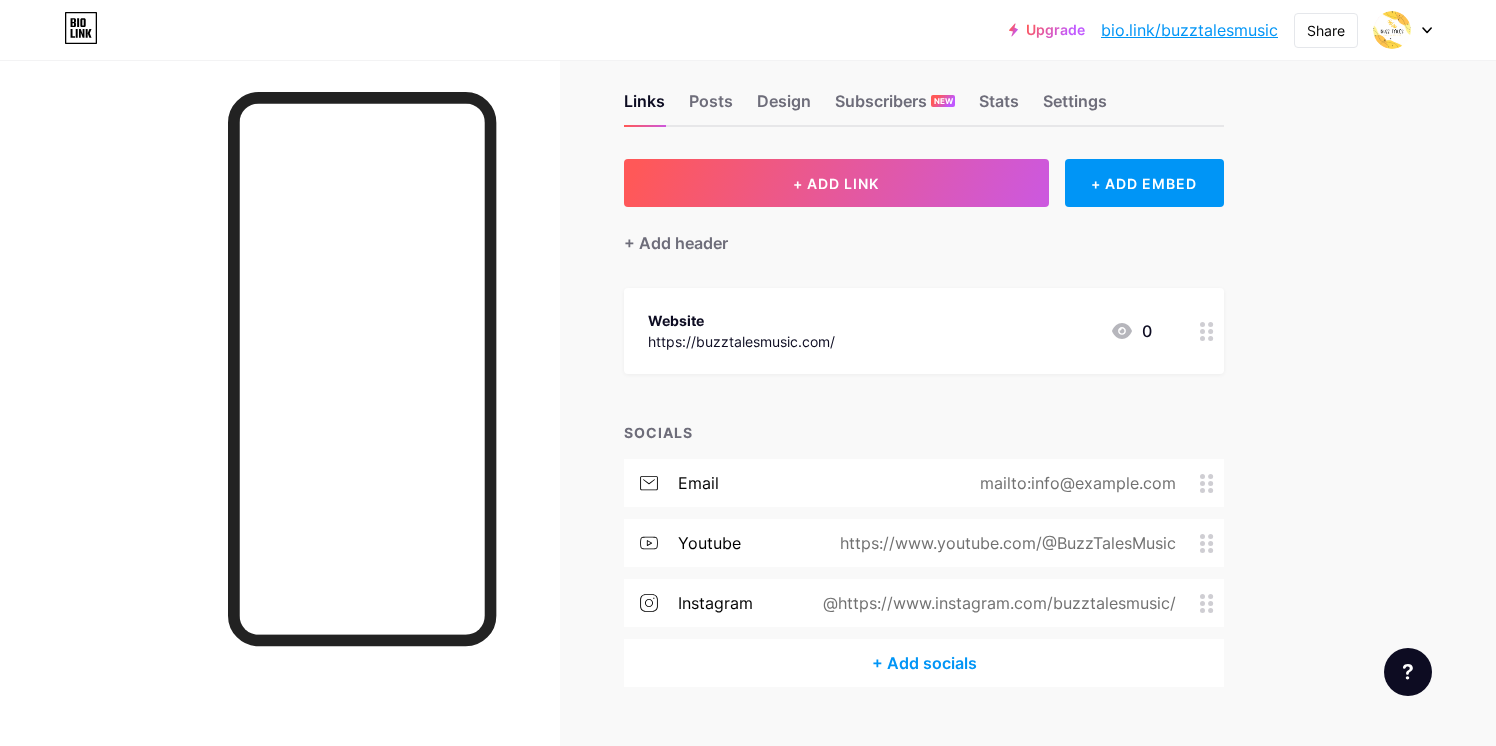 scroll, scrollTop: 48, scrollLeft: 0, axis: vertical 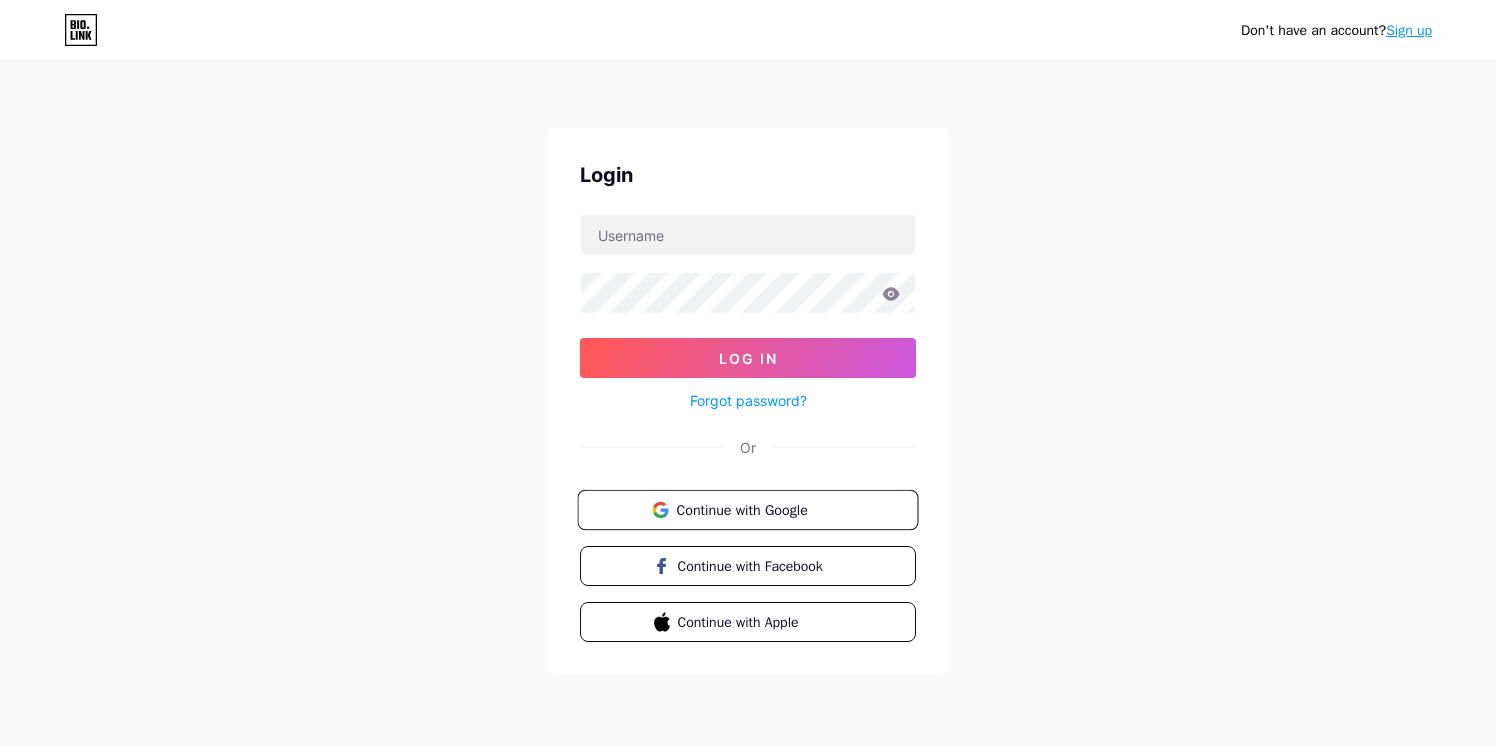 click on "Continue with Google" at bounding box center [759, 509] 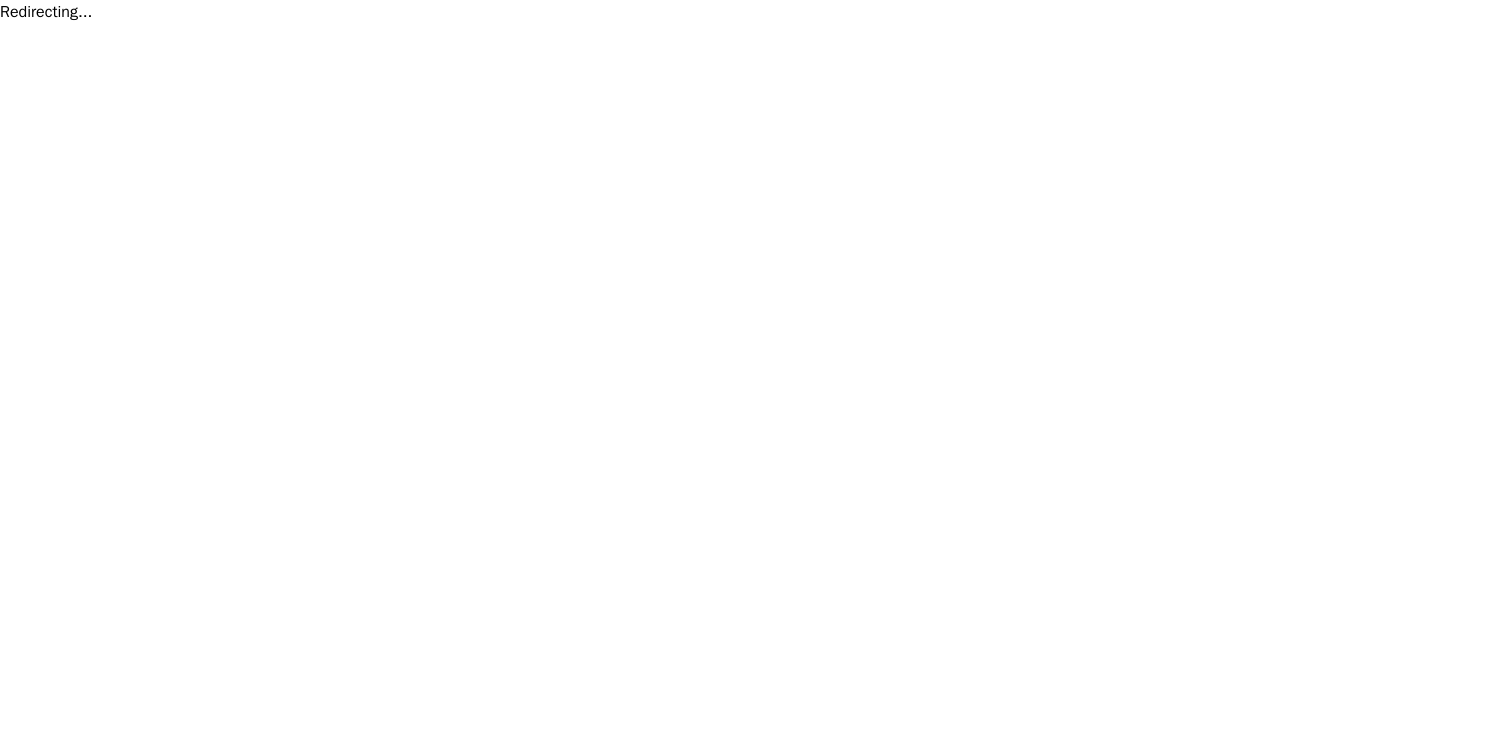 scroll, scrollTop: 0, scrollLeft: 0, axis: both 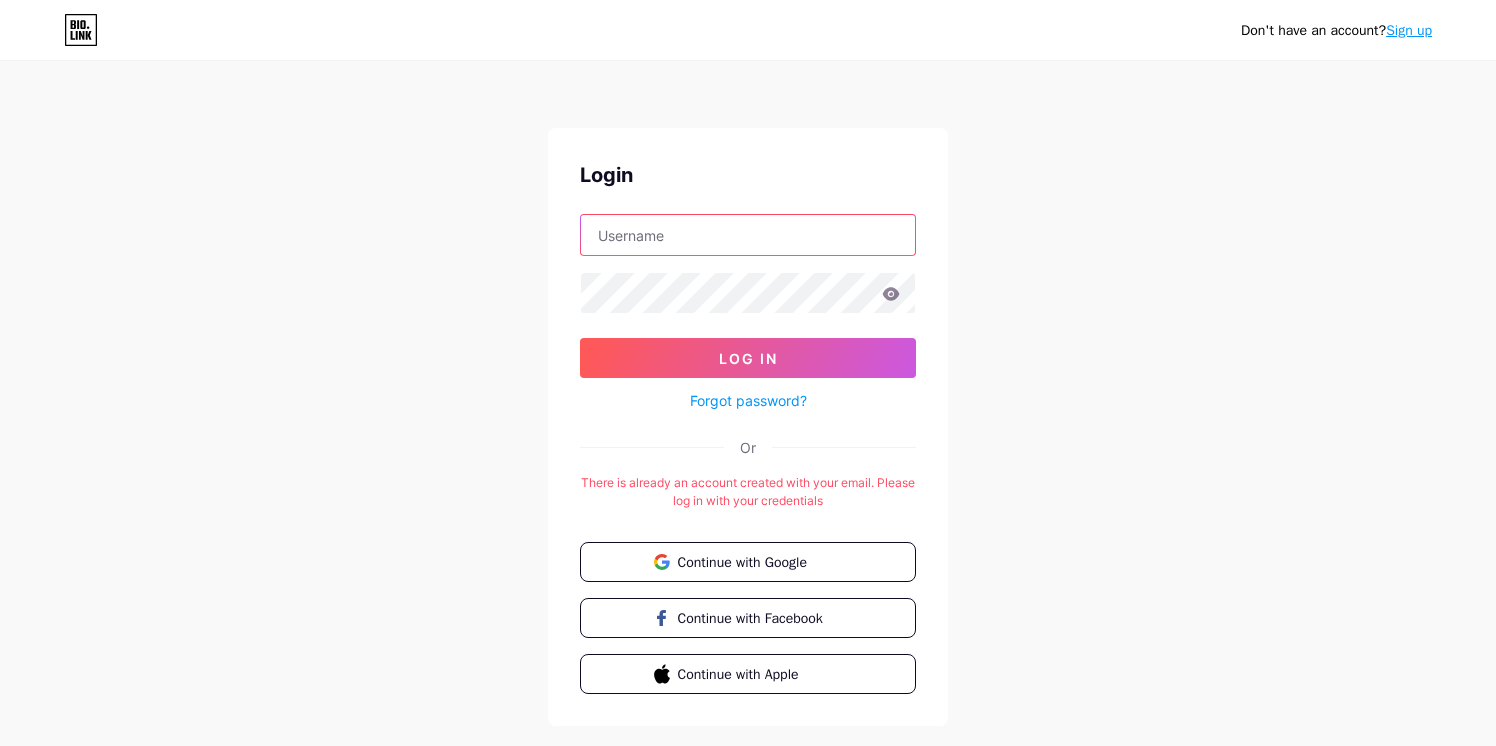 click at bounding box center (748, 235) 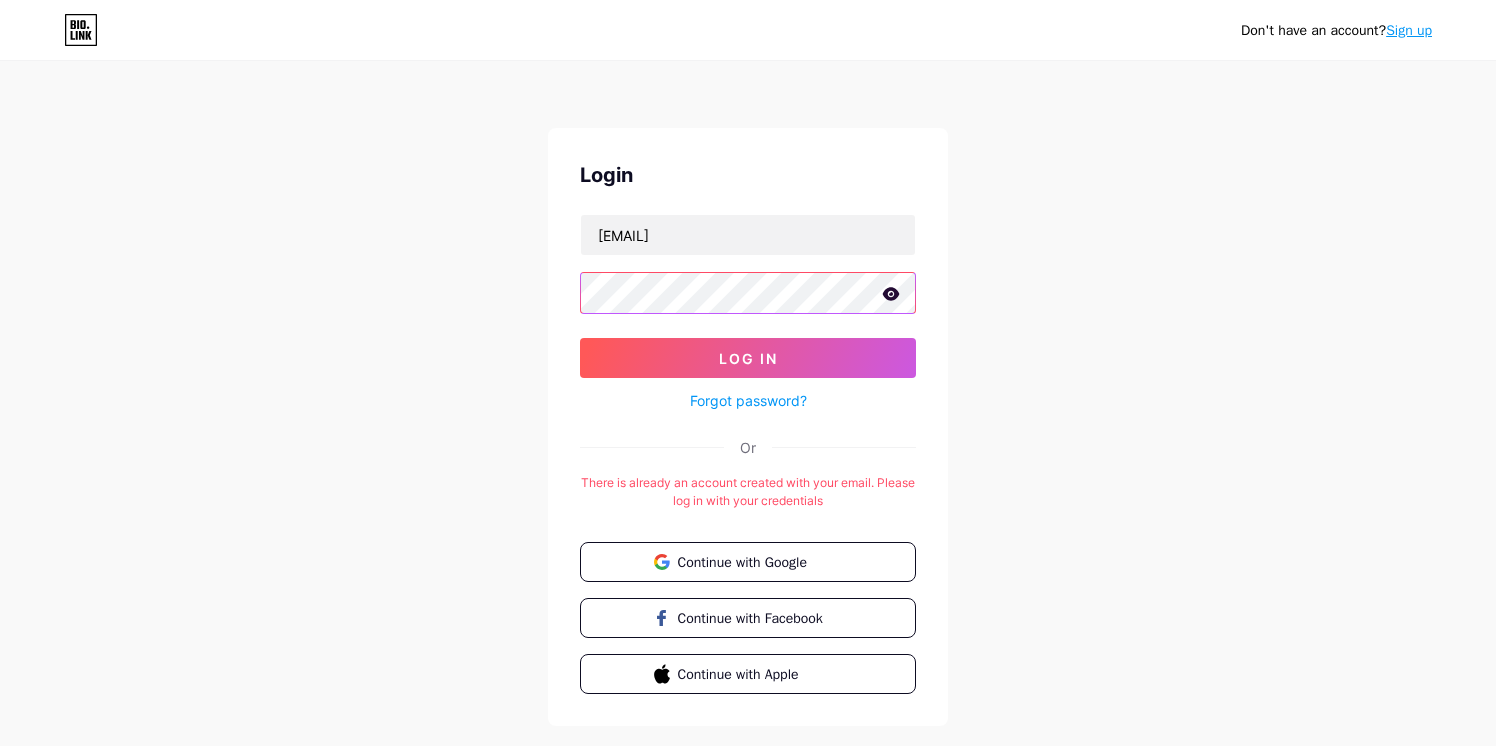 click on "Log In" at bounding box center [748, 358] 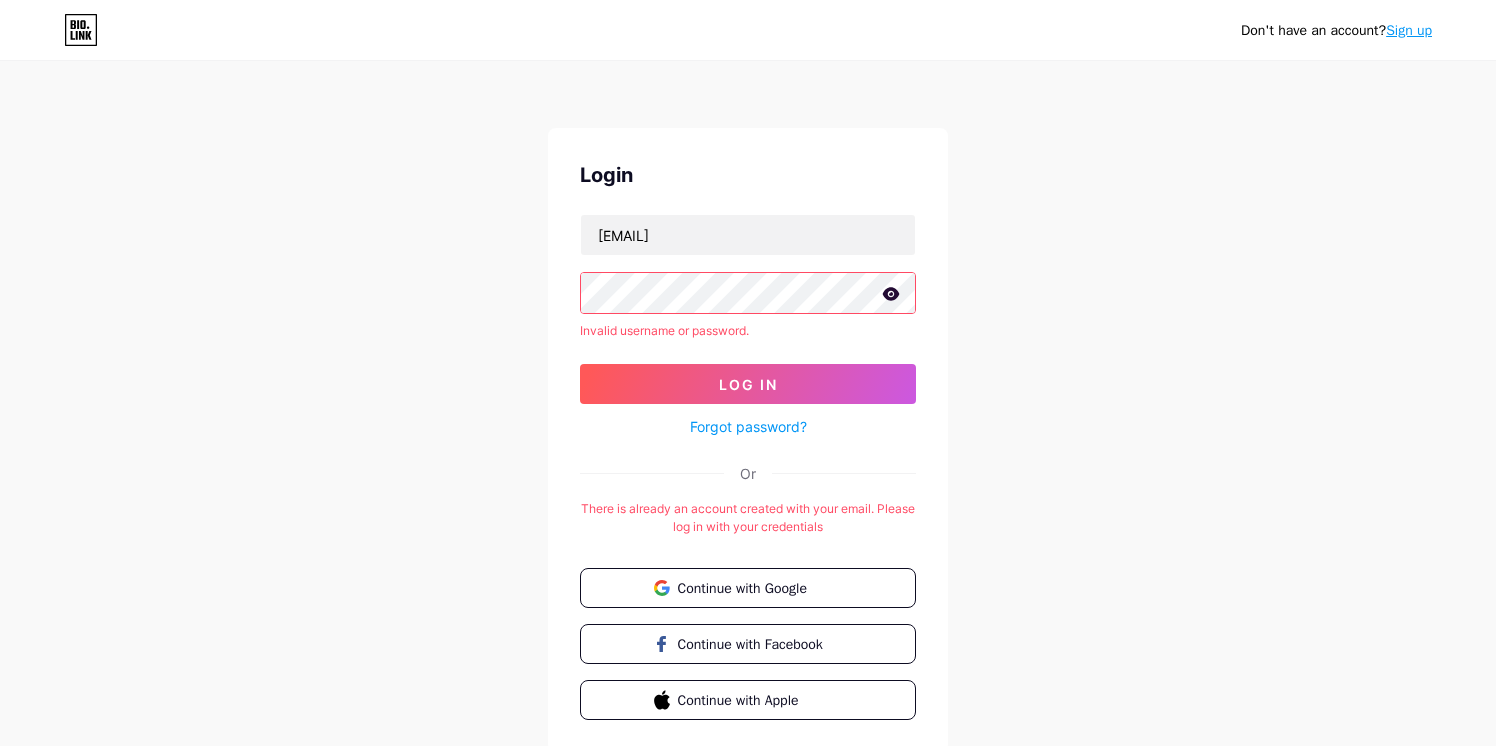 scroll, scrollTop: 9, scrollLeft: 0, axis: vertical 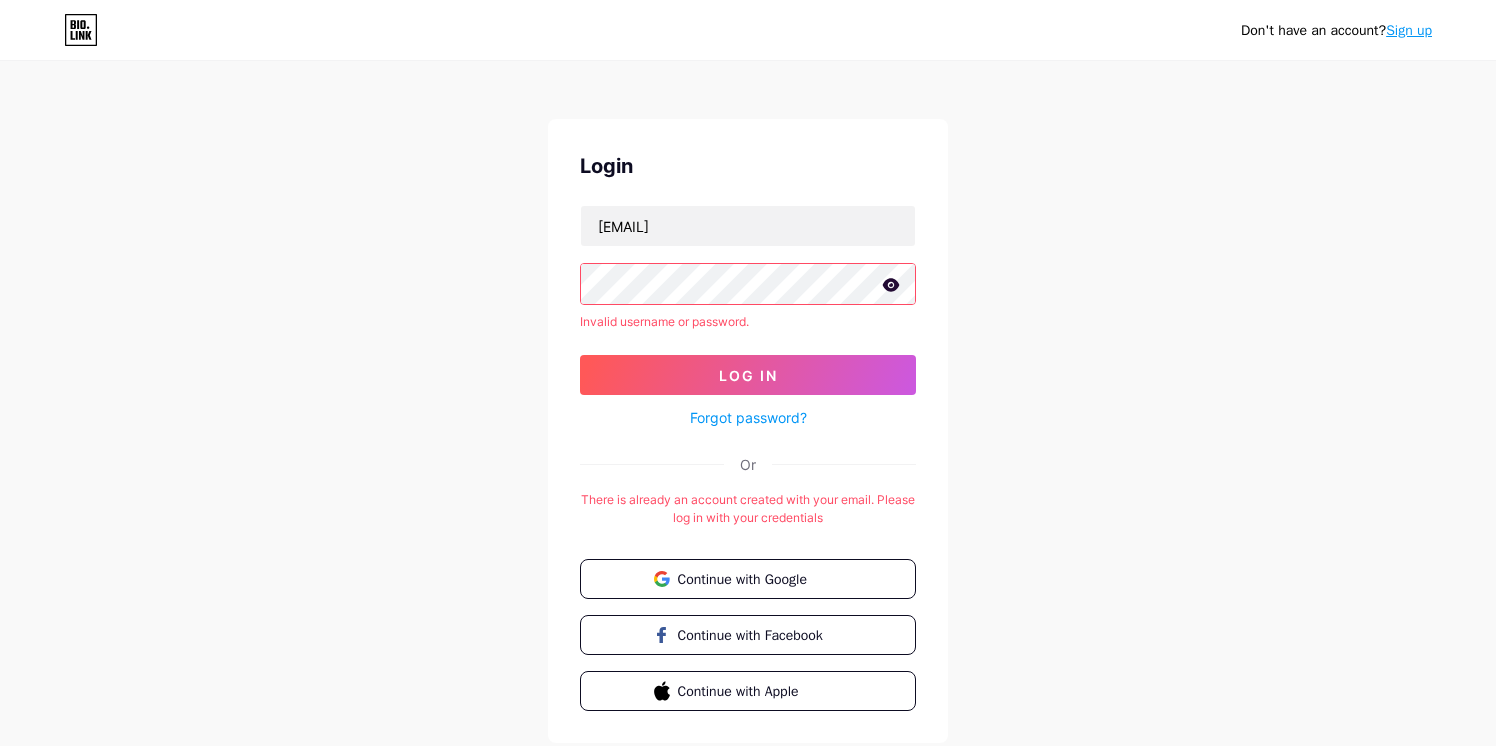 click 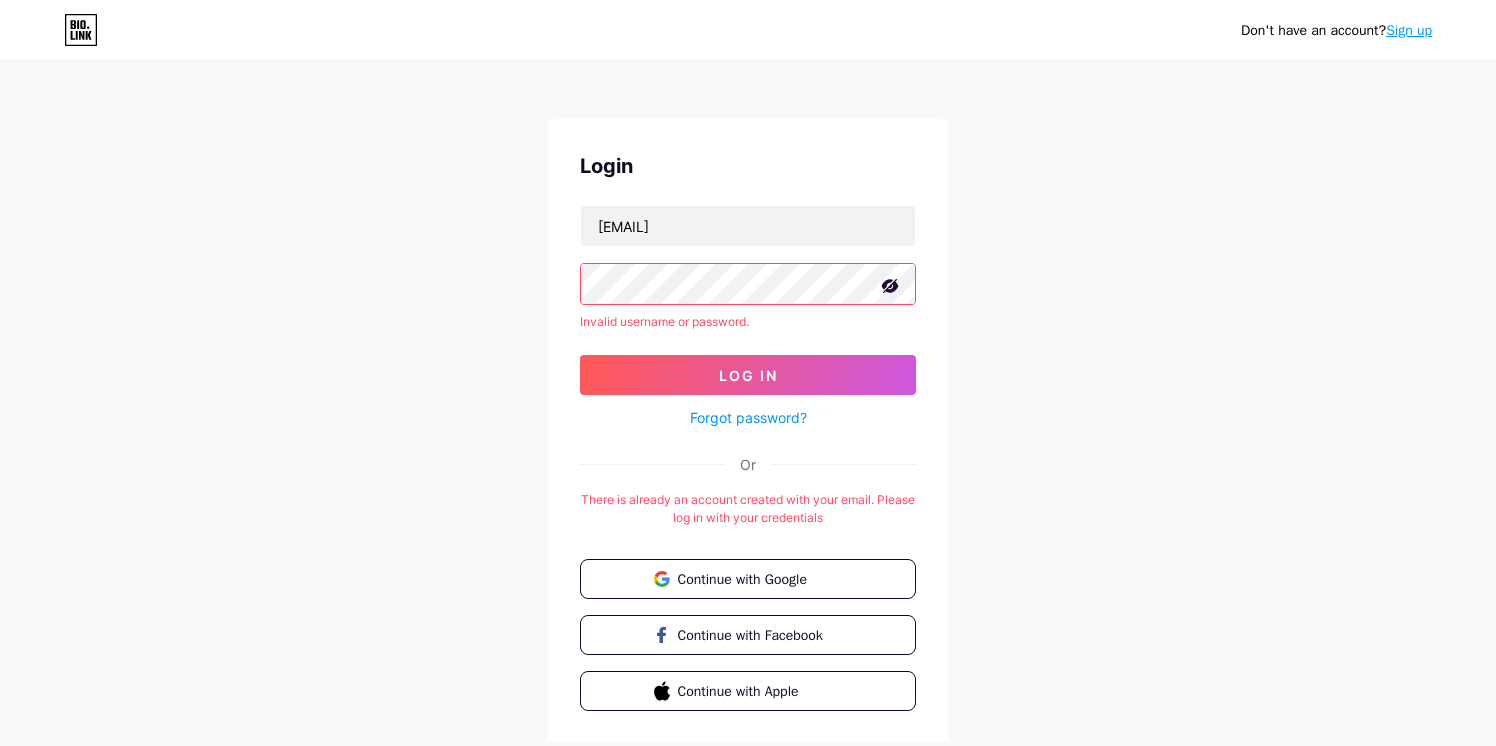 click 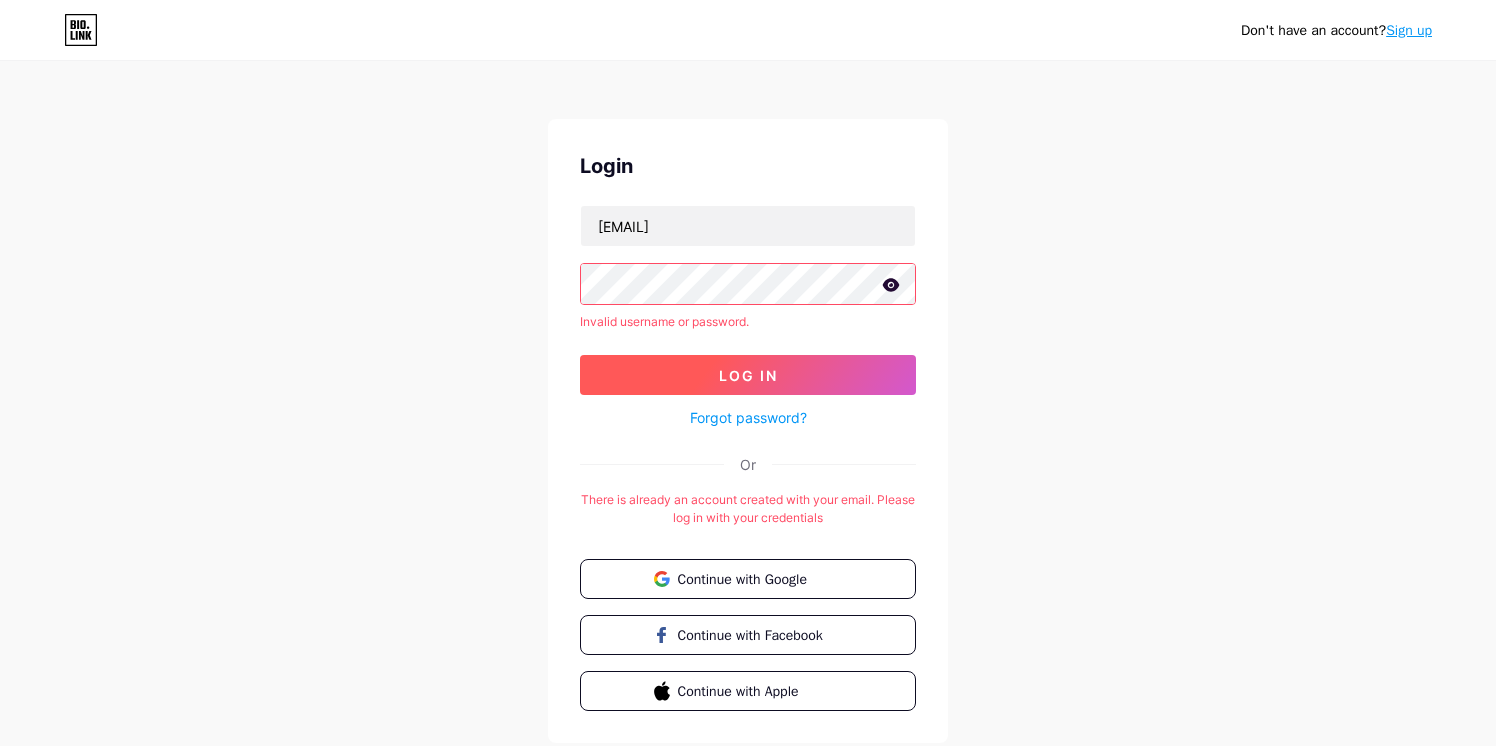 click on "Log In" at bounding box center [748, 375] 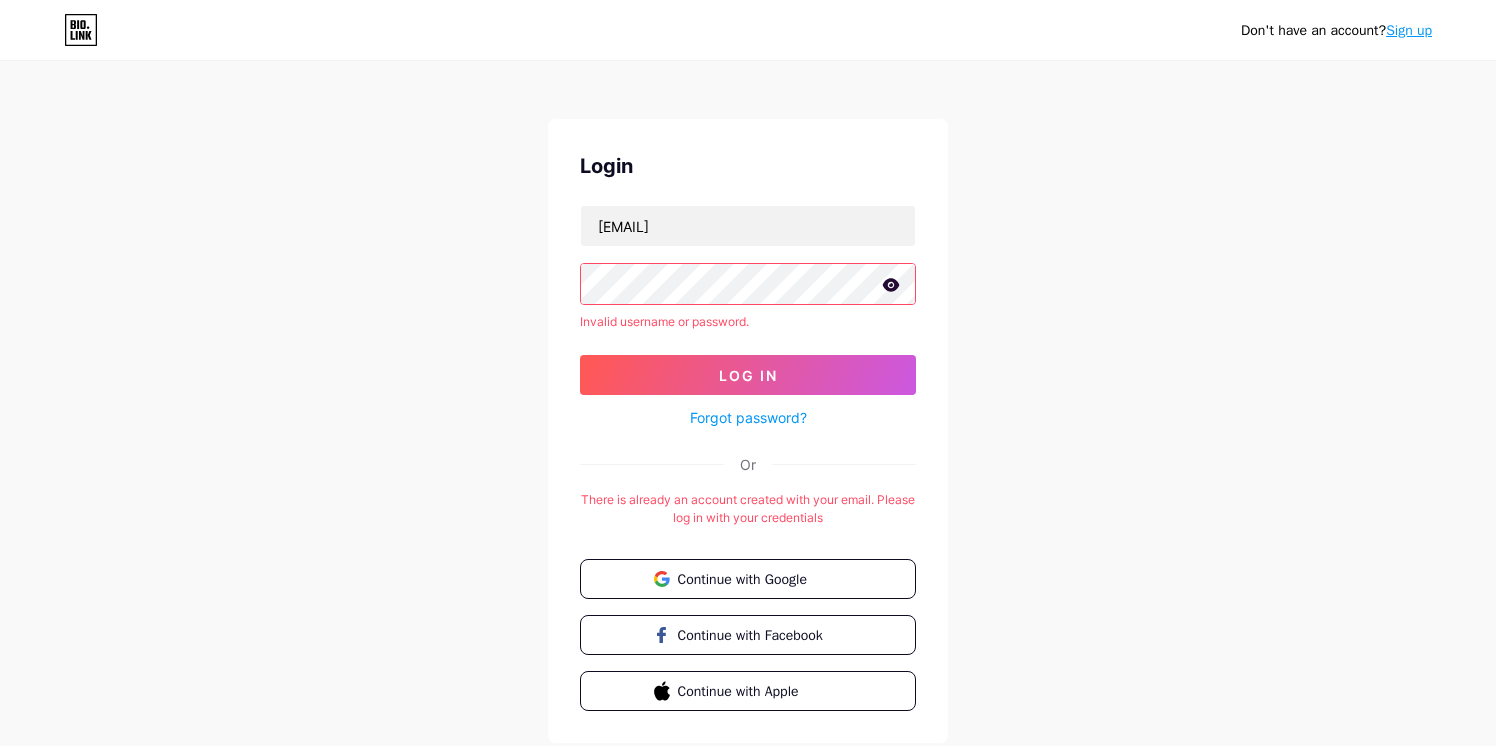 click on "Don't have an account?  Sign up   Login     buzztalesmusic@gmail.com           Invalid username or password.     Log In
Forgot password?
Or     There is already an account created with your email. Please log in with your credentials   Continue with Google     Continue with Facebook
Continue with Apple" at bounding box center (748, 399) 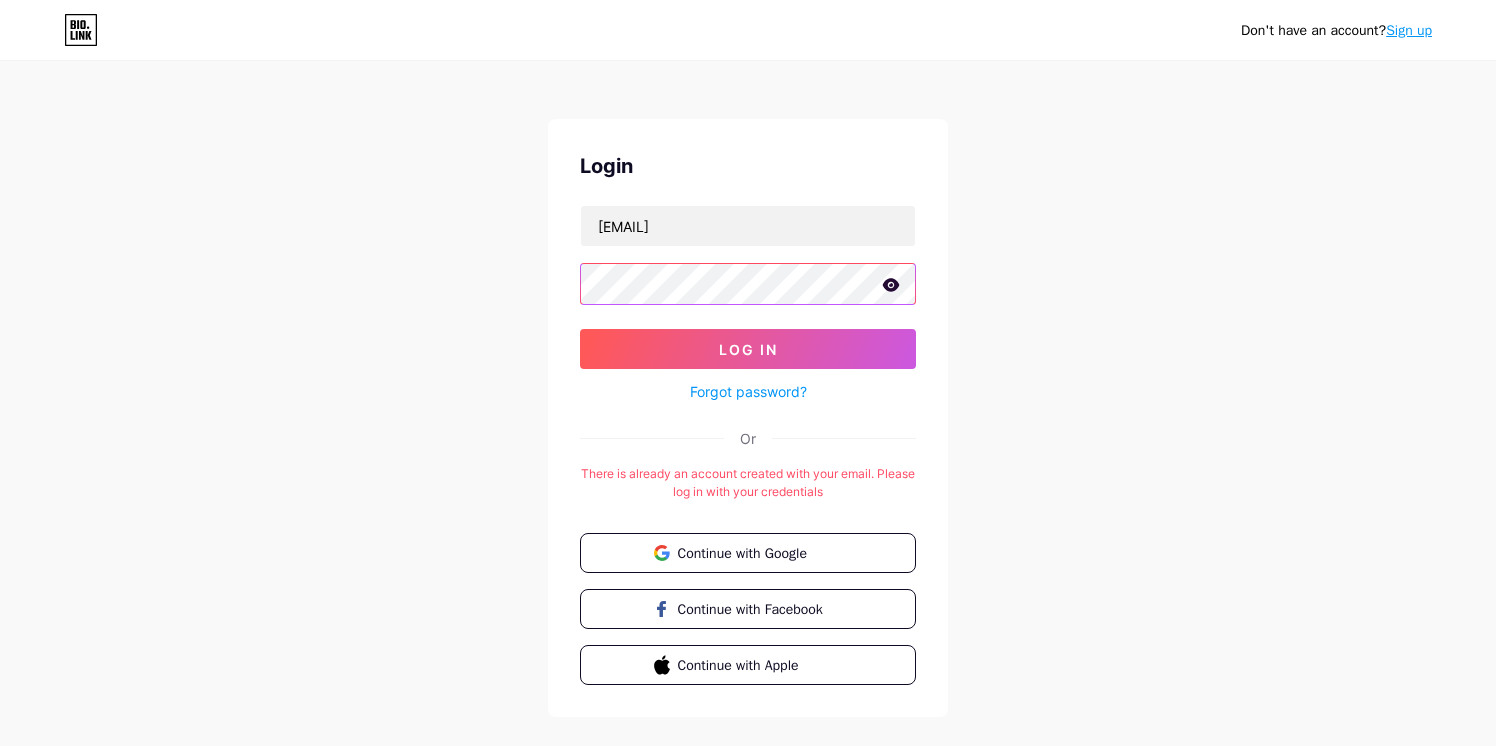 click on "Log In" at bounding box center [748, 349] 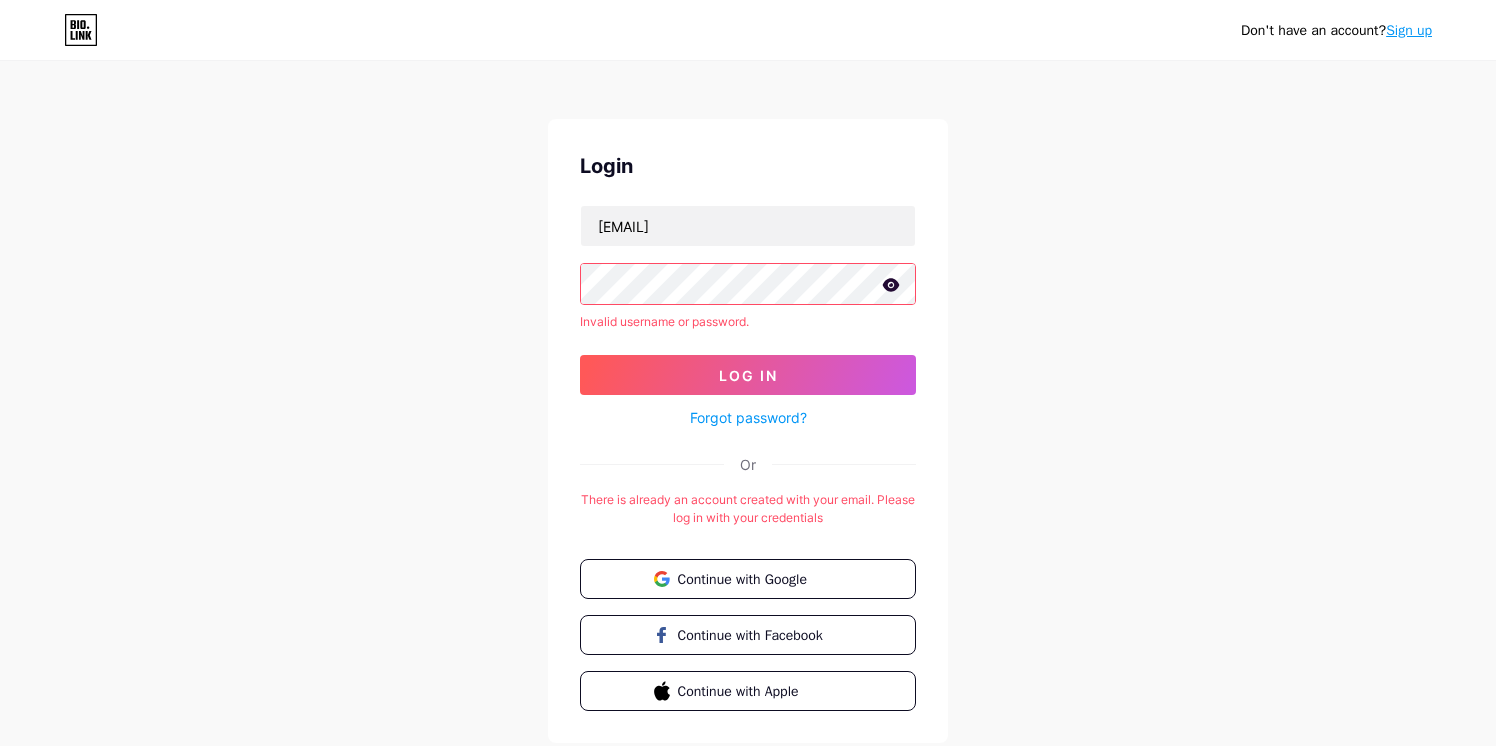 click on "Forgot password?" at bounding box center [748, 417] 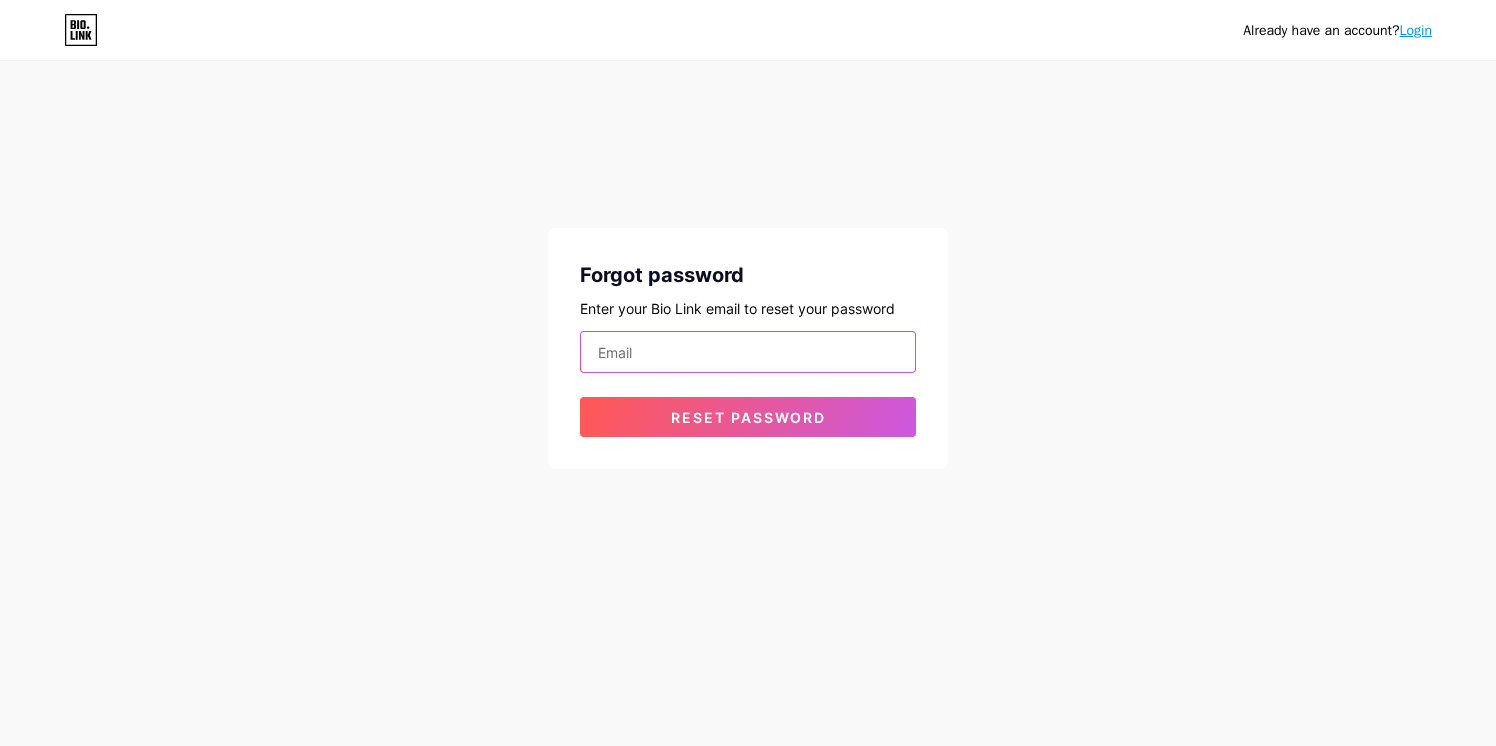 click at bounding box center [748, 352] 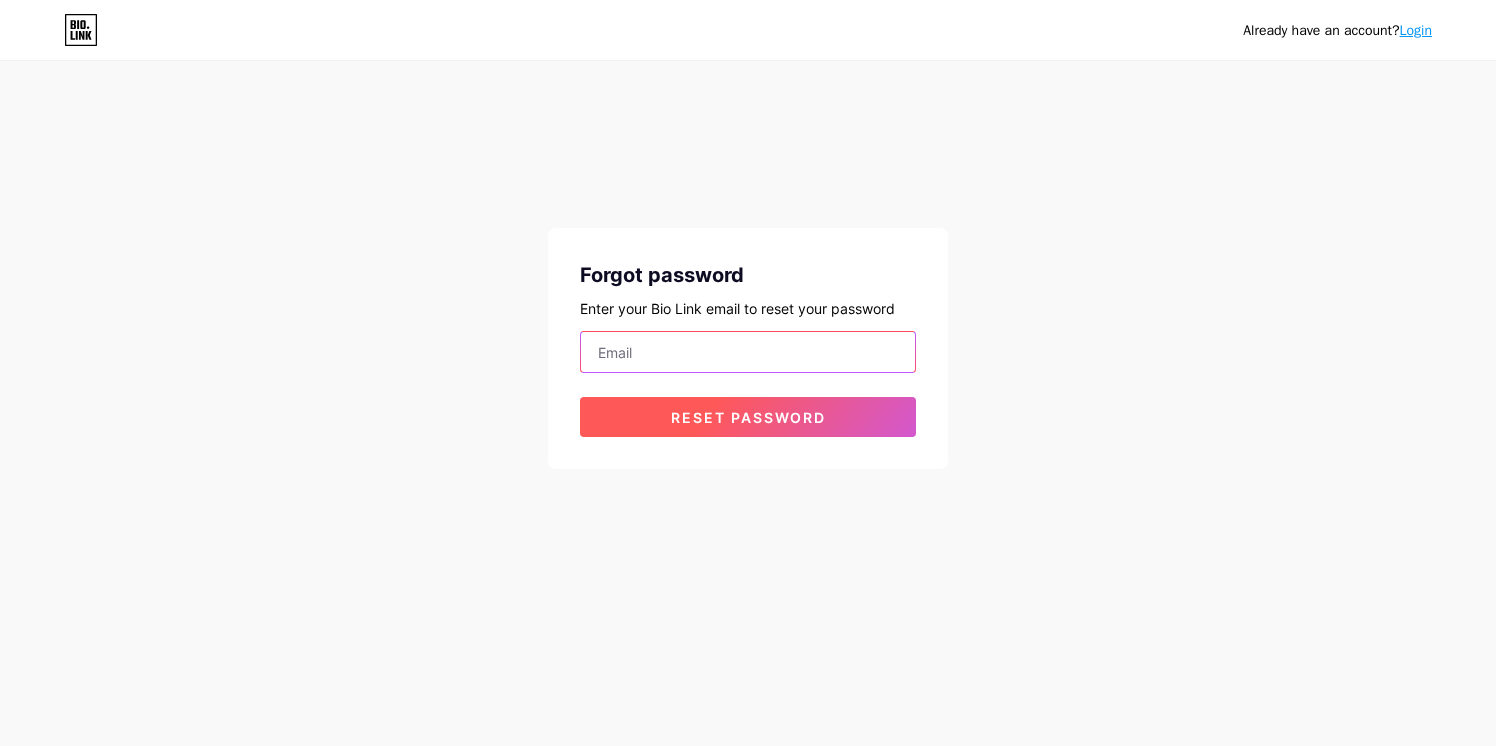 type on "buzztalesmusic@gmail.com" 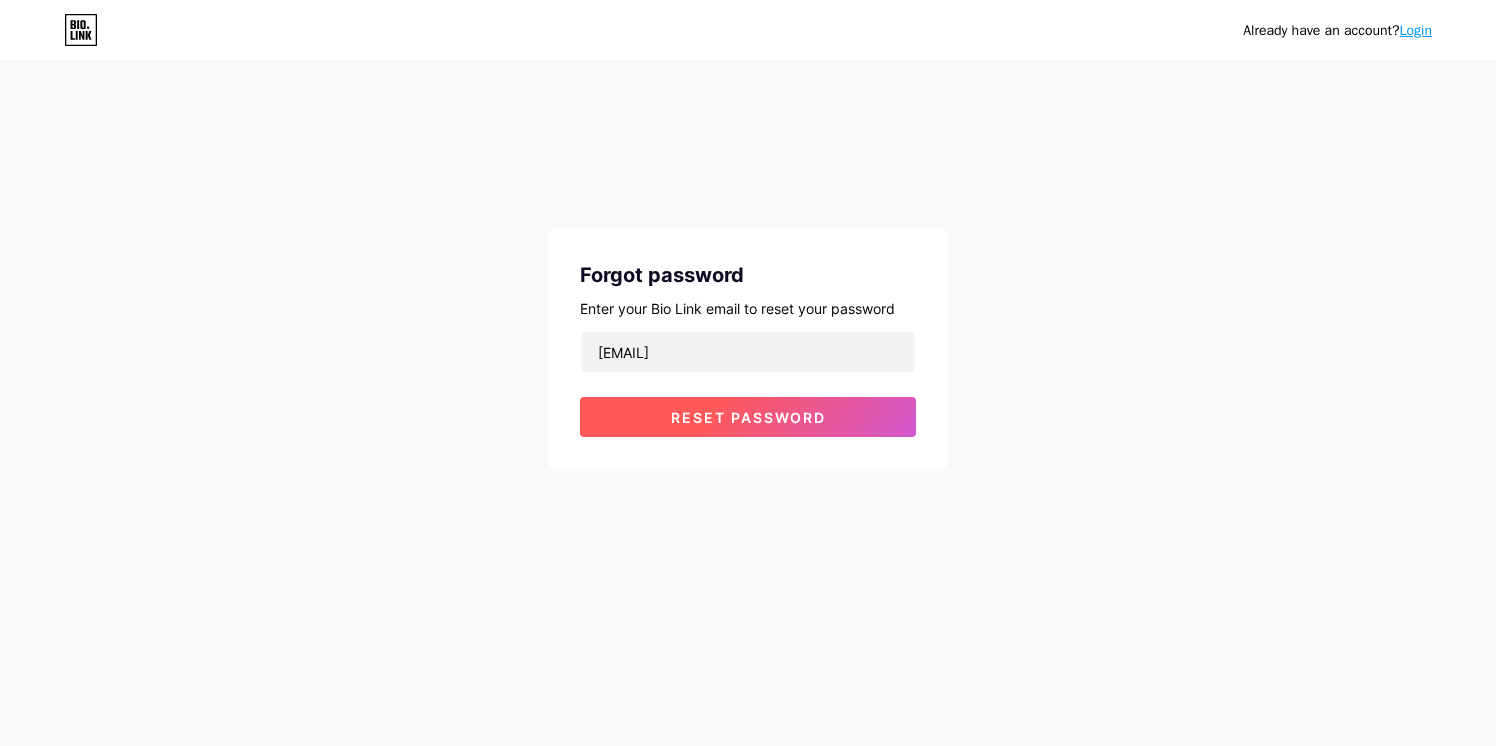 click on "Reset password" at bounding box center (748, 417) 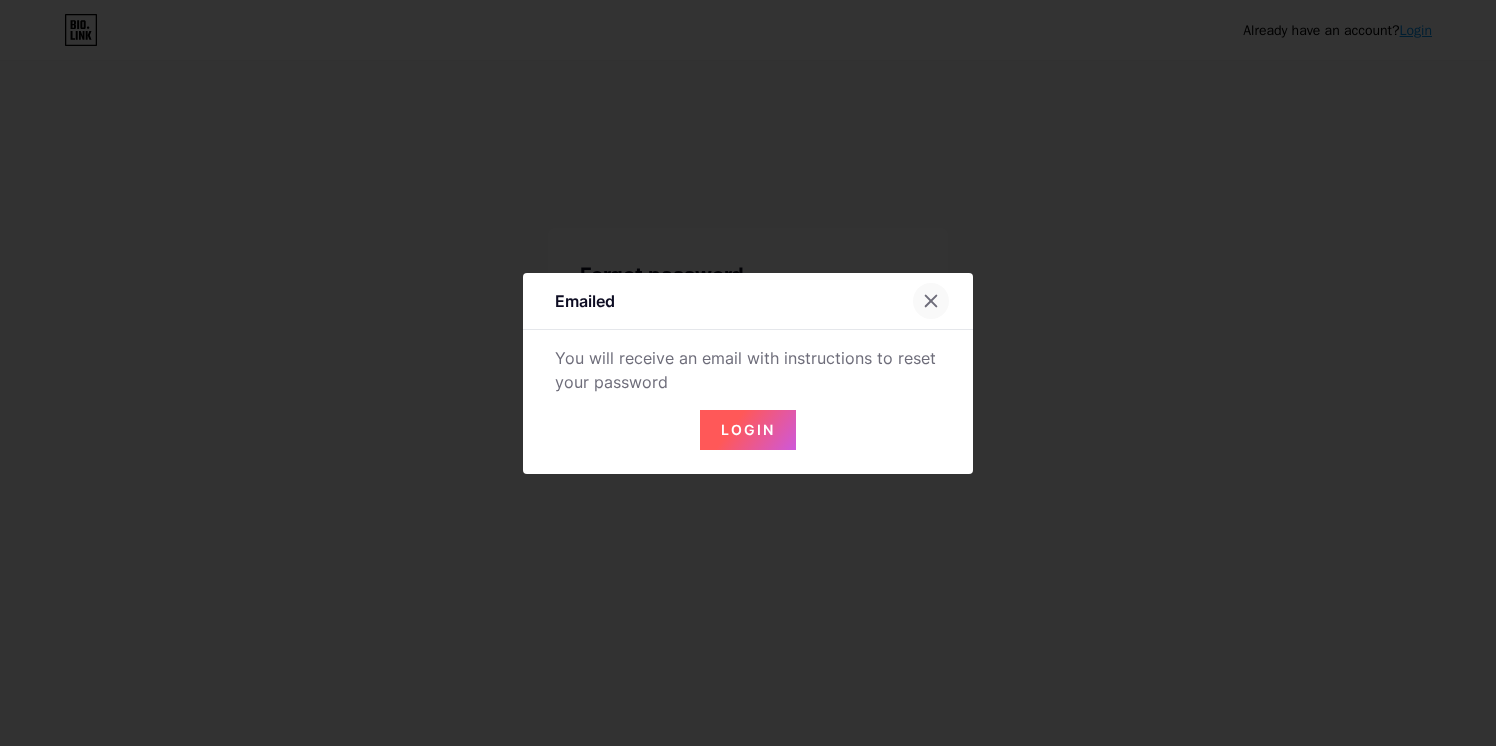 click 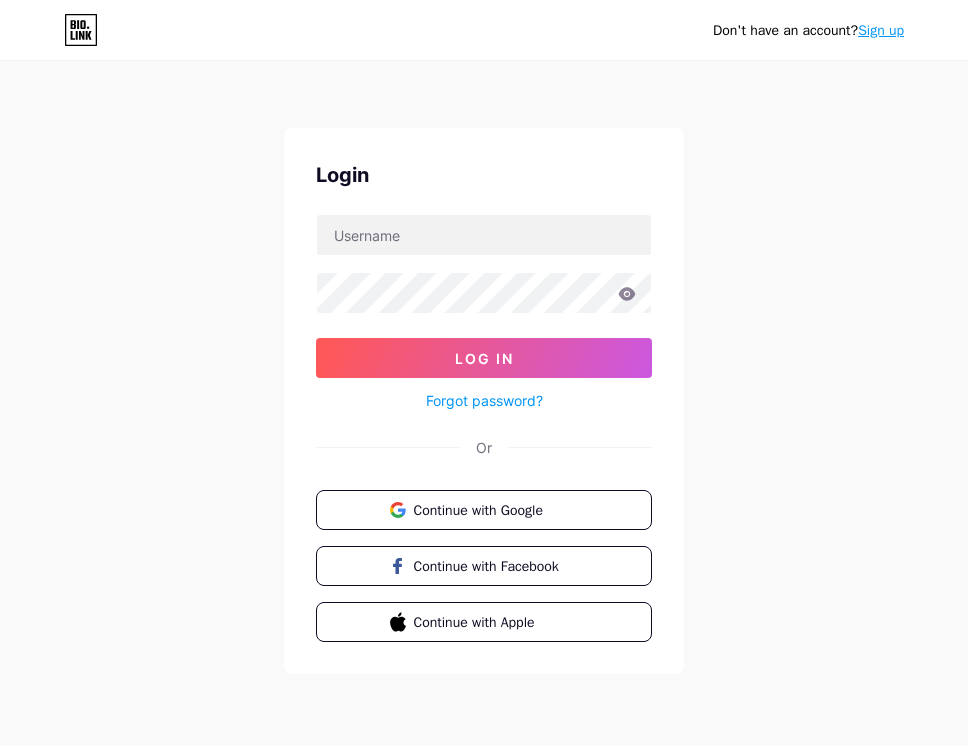 scroll, scrollTop: 0, scrollLeft: 0, axis: both 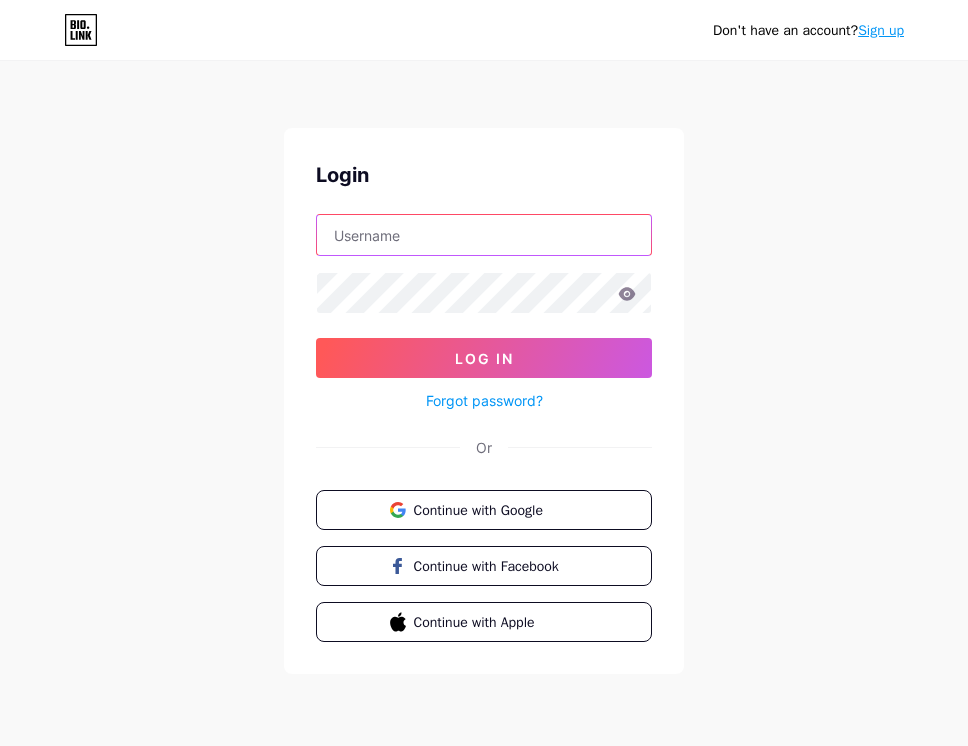 click at bounding box center (484, 235) 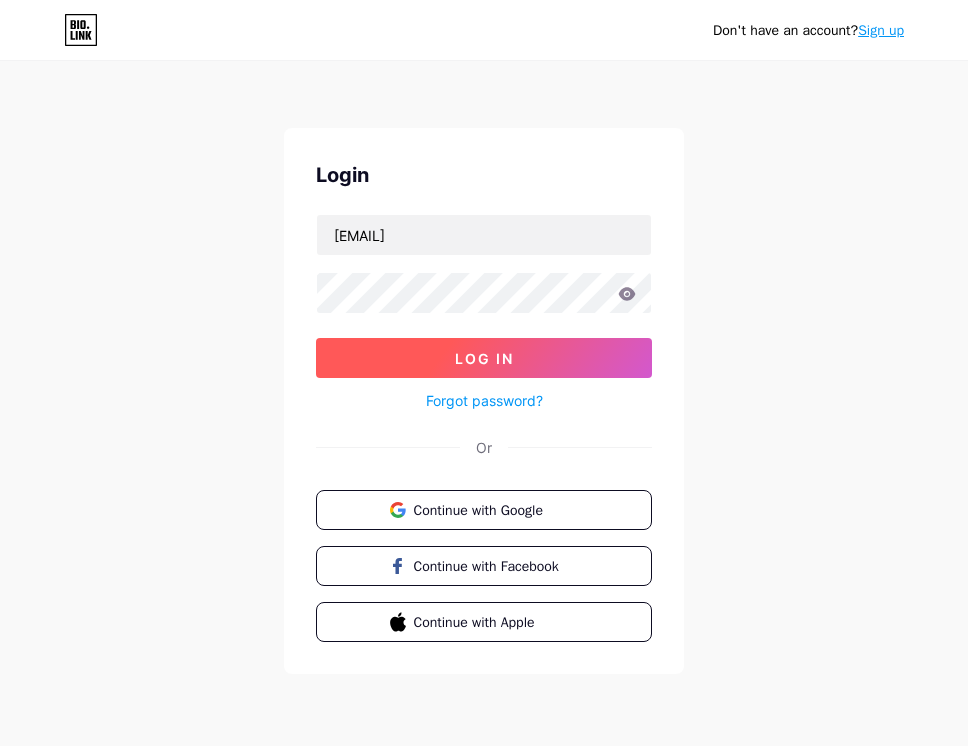 click on "Log In" at bounding box center [484, 358] 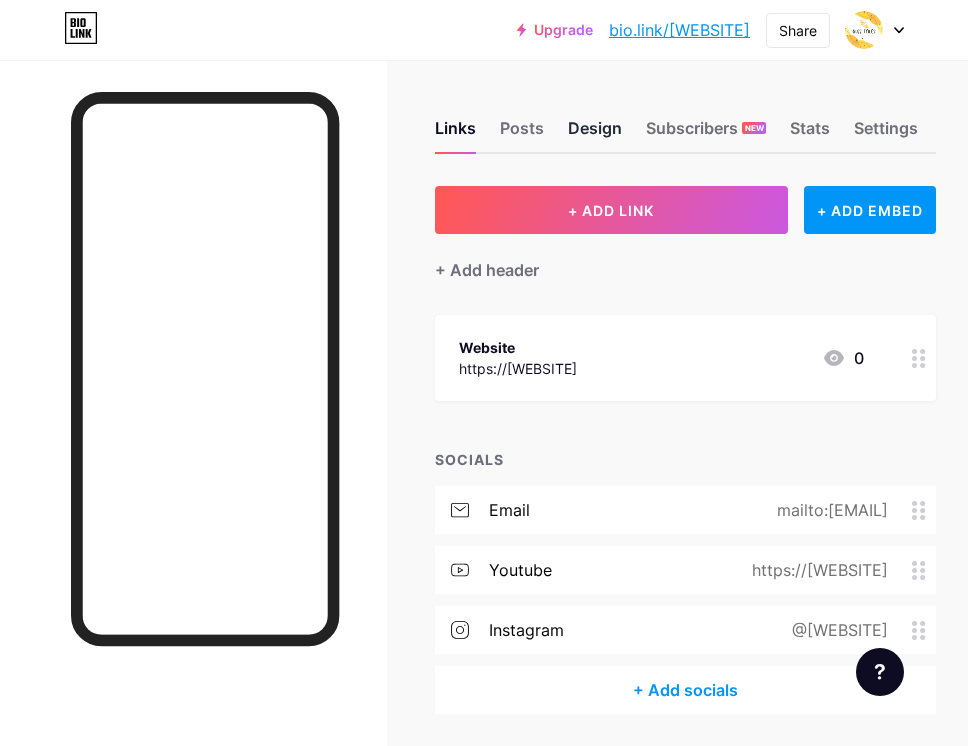 click on "Design" at bounding box center [595, 134] 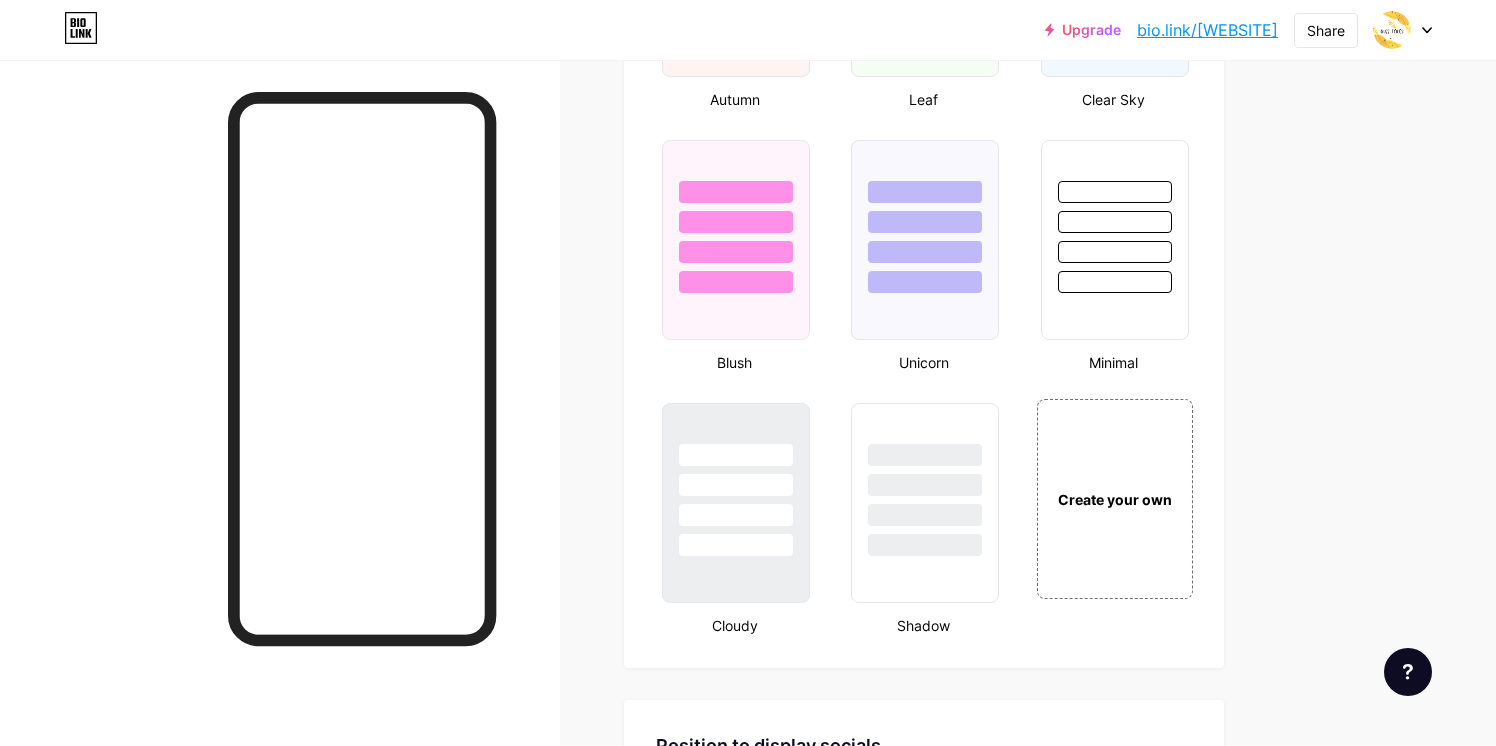 scroll, scrollTop: 2651, scrollLeft: 0, axis: vertical 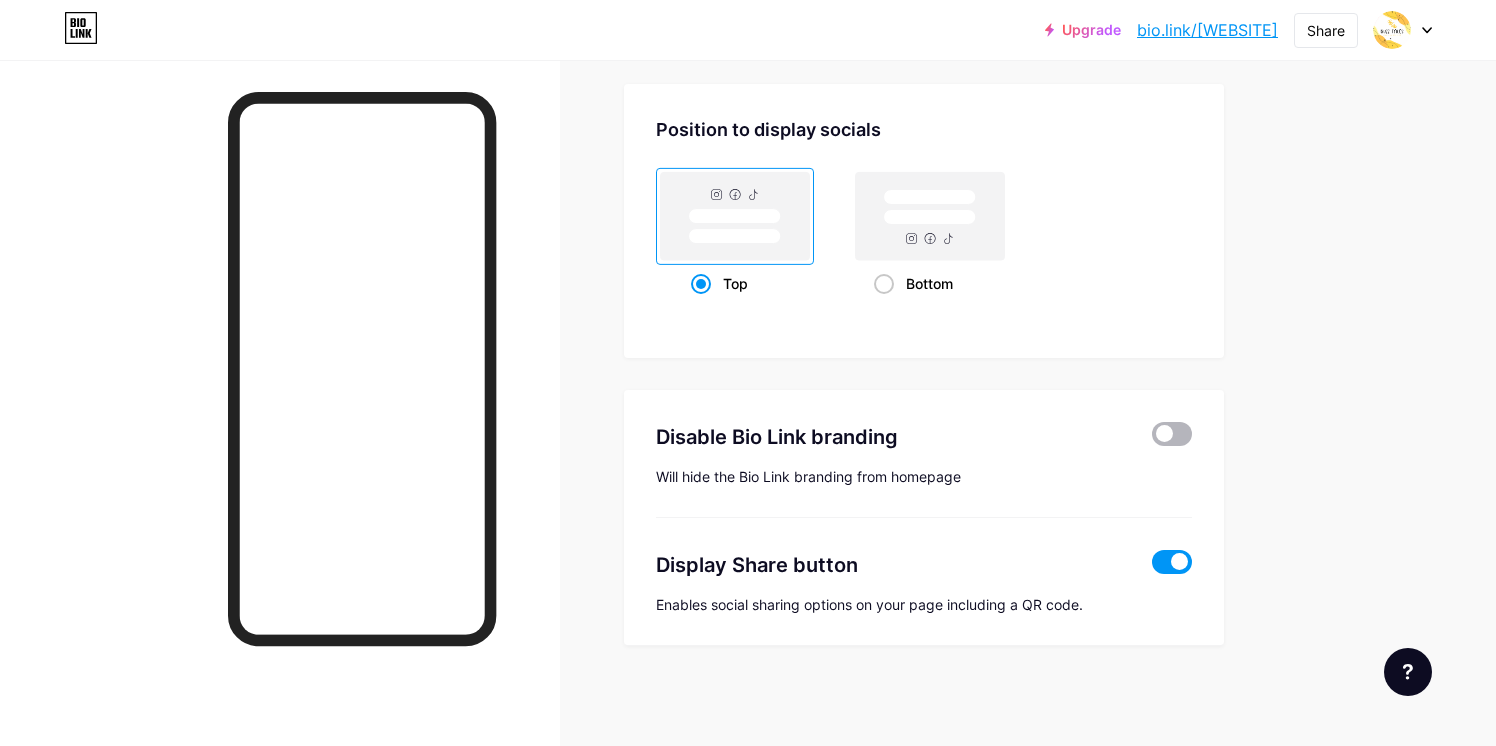 click at bounding box center (1172, 434) 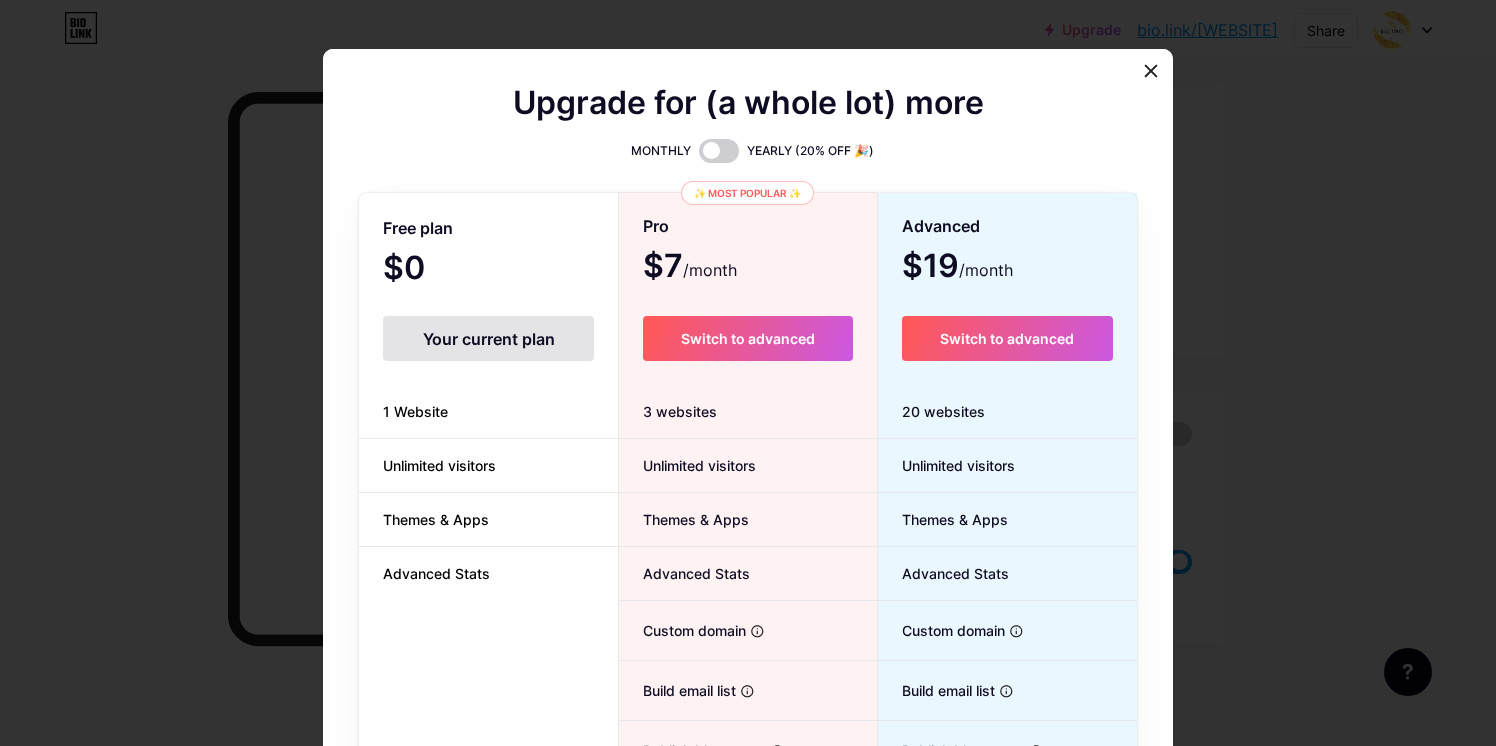 click at bounding box center (1151, 71) 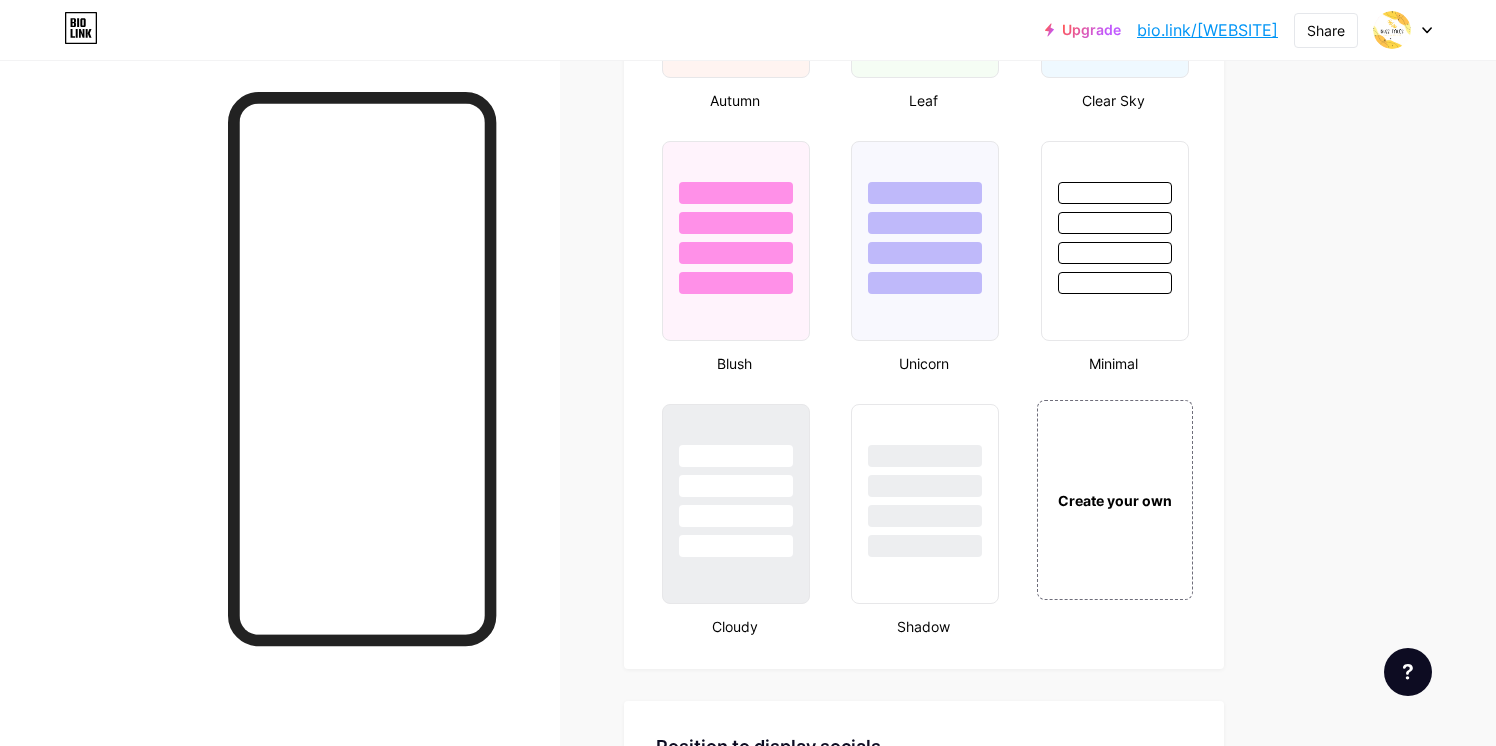 scroll, scrollTop: 2020, scrollLeft: 0, axis: vertical 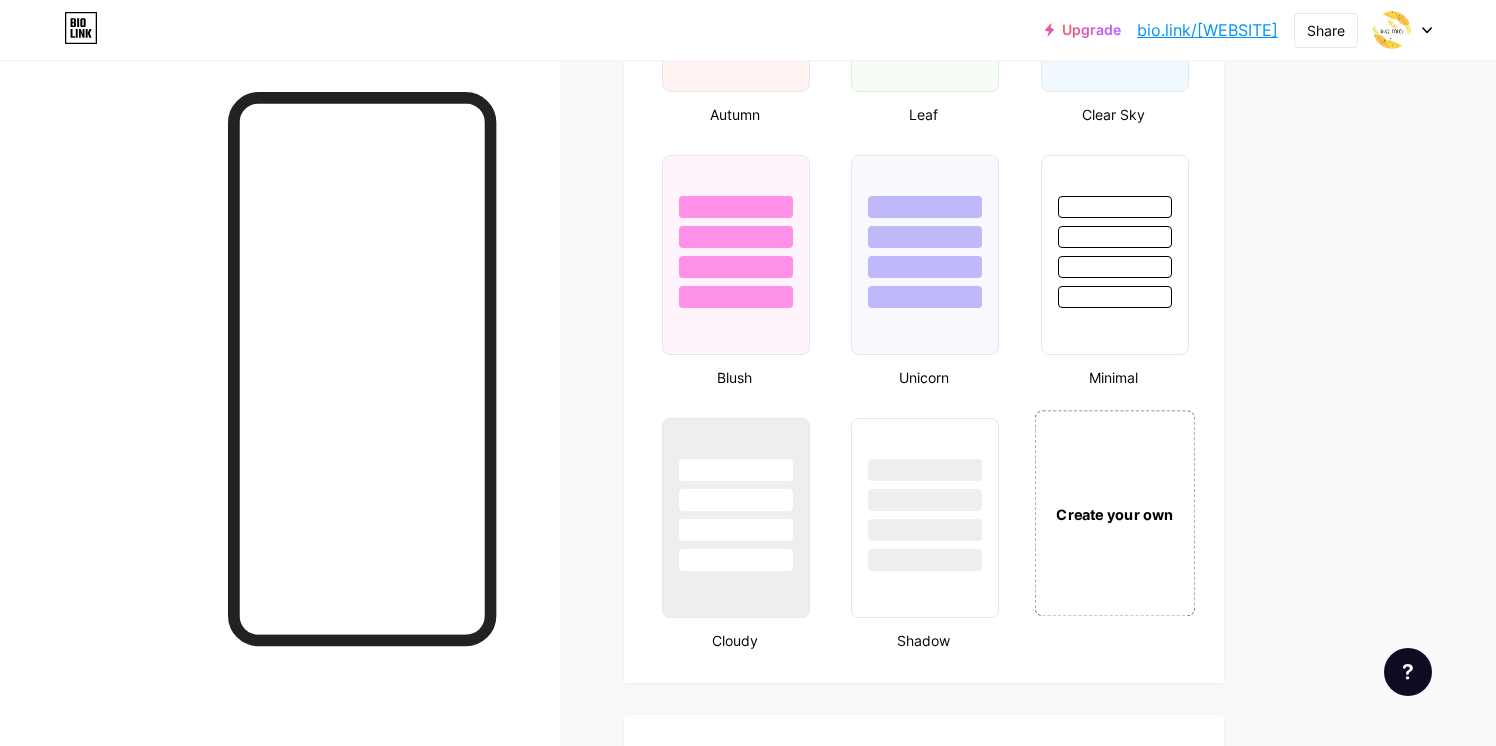 click on "Create your own" at bounding box center (1114, 514) 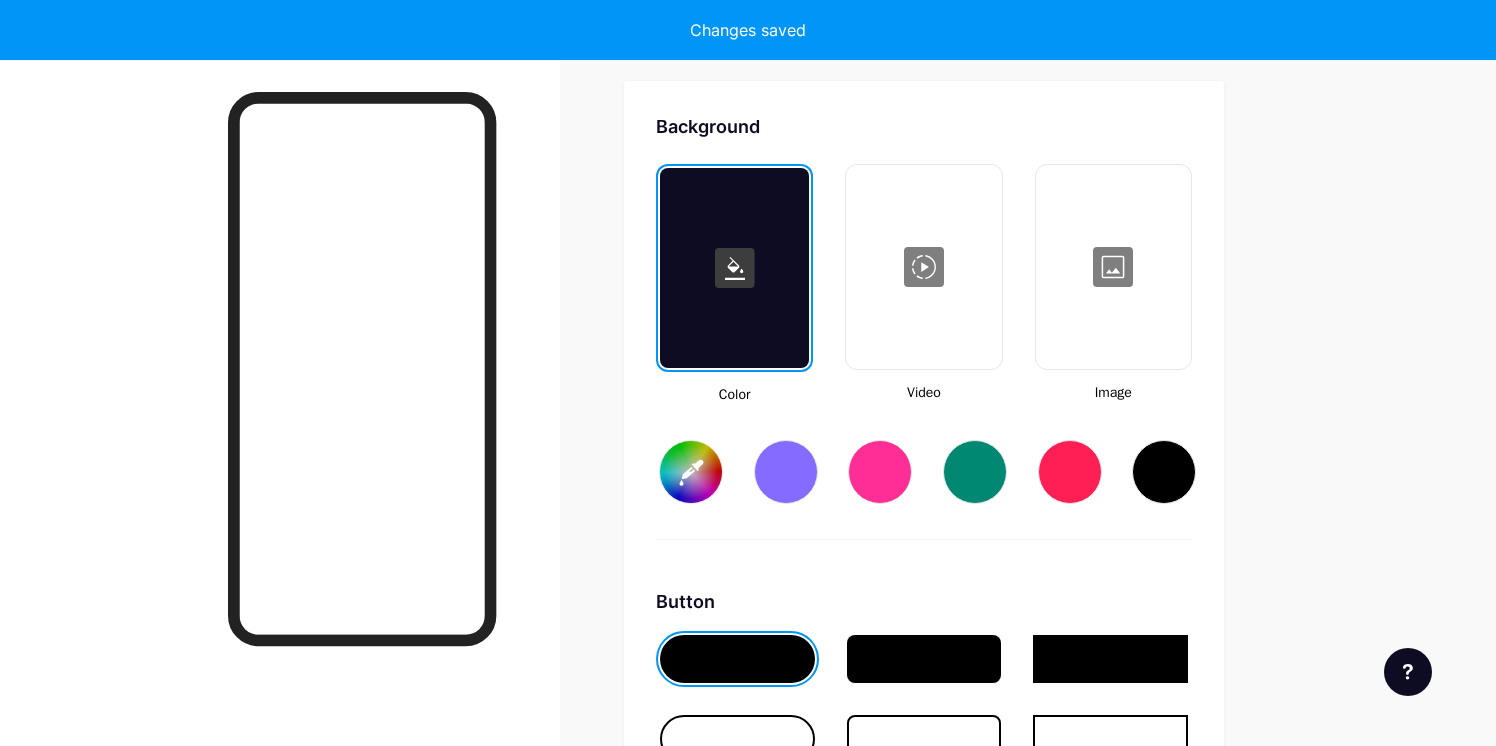 scroll, scrollTop: 2655, scrollLeft: 0, axis: vertical 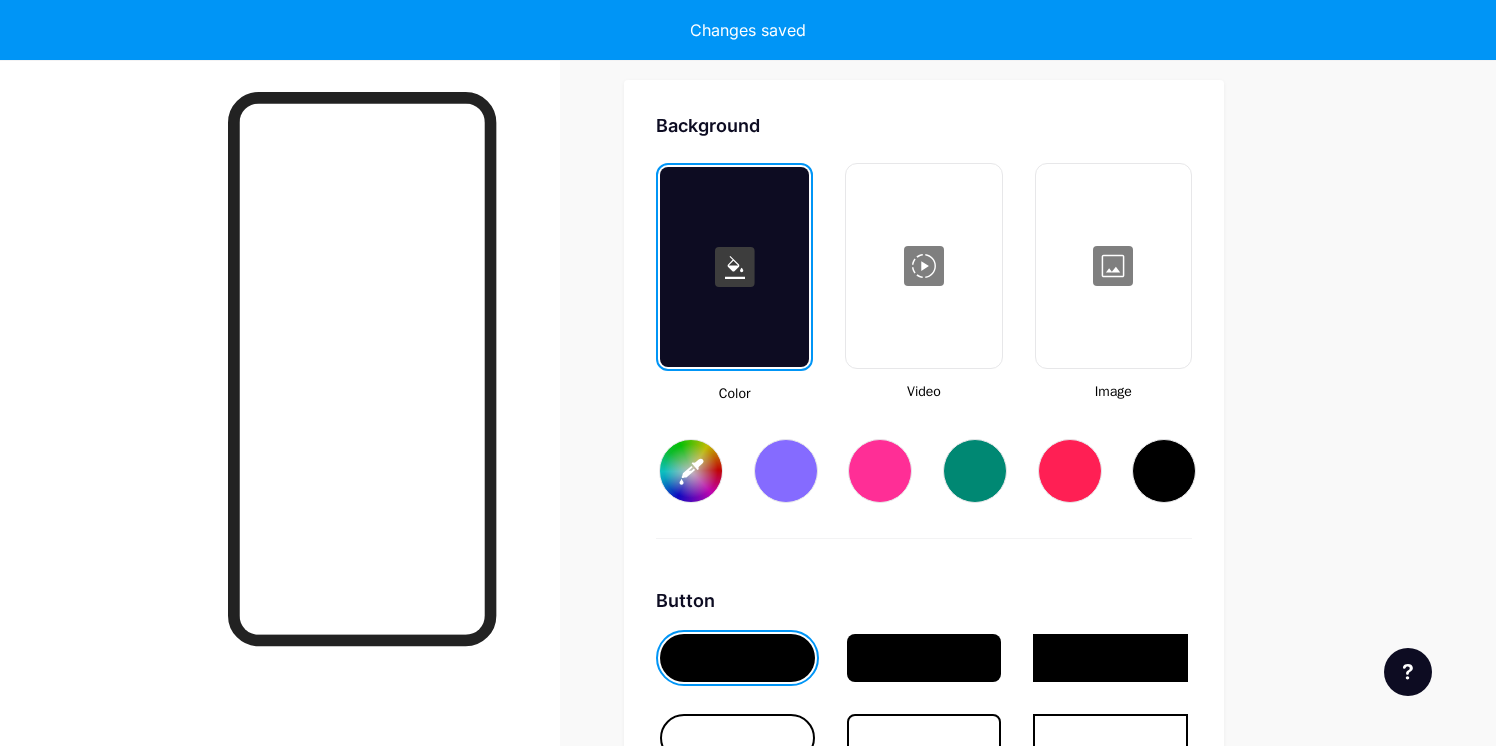 type on "#ffffff" 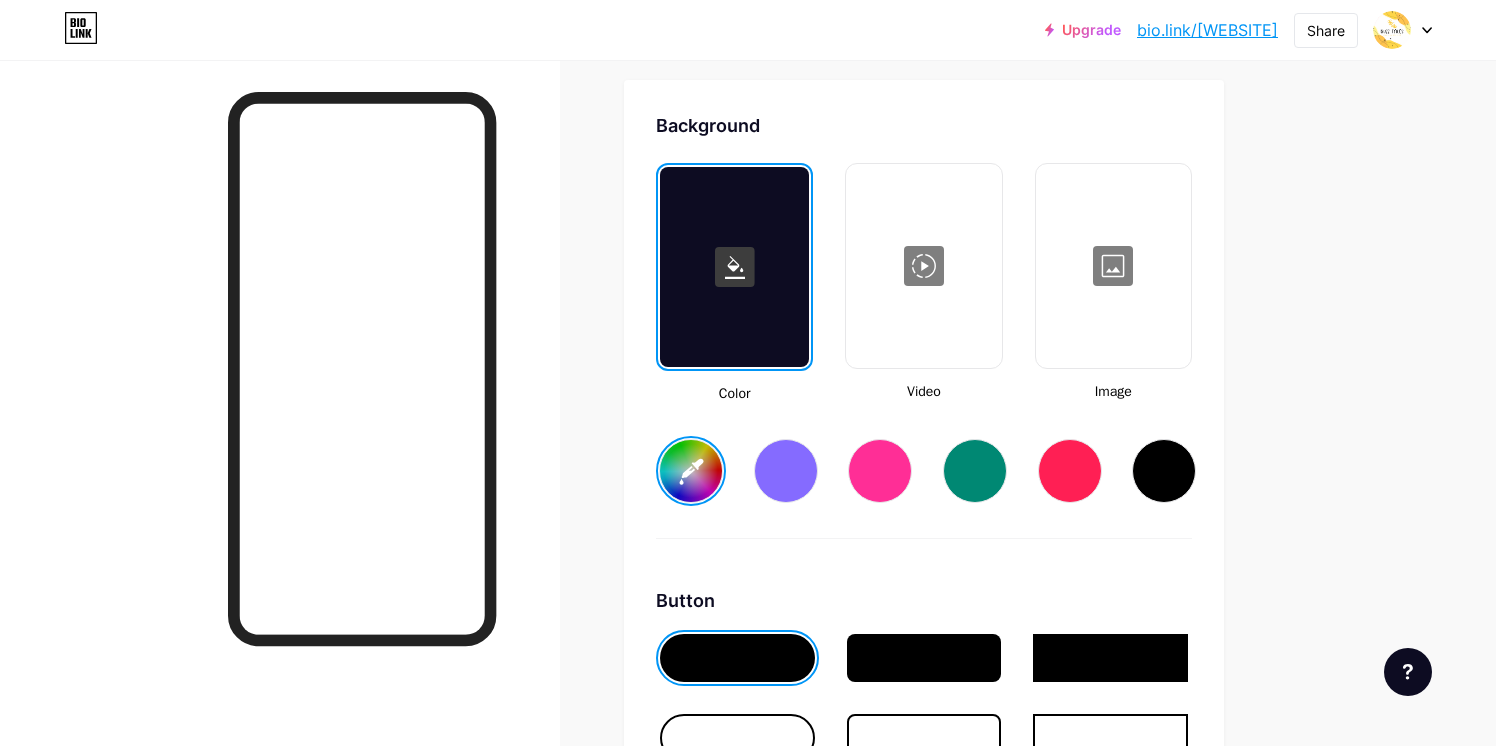 click at bounding box center [1113, 266] 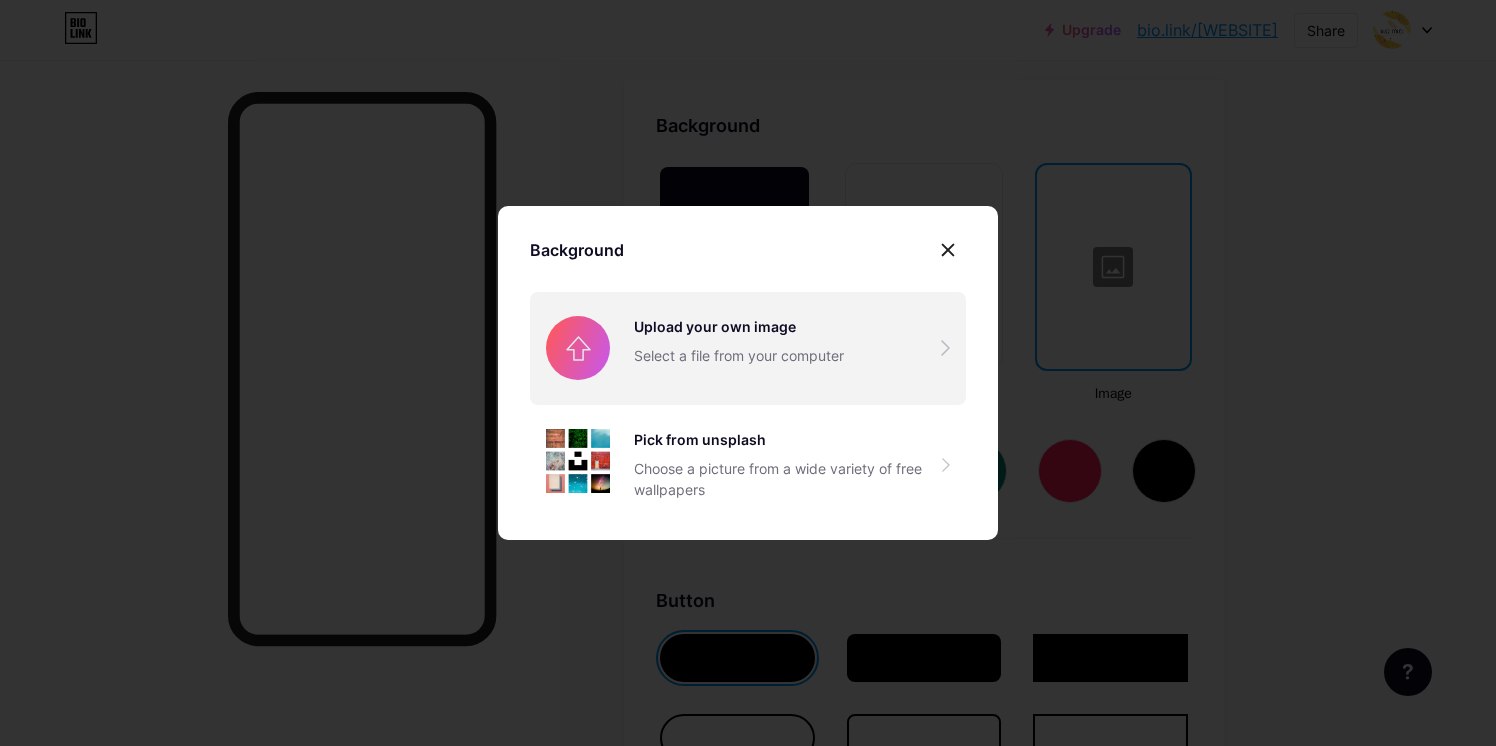 click at bounding box center [748, 348] 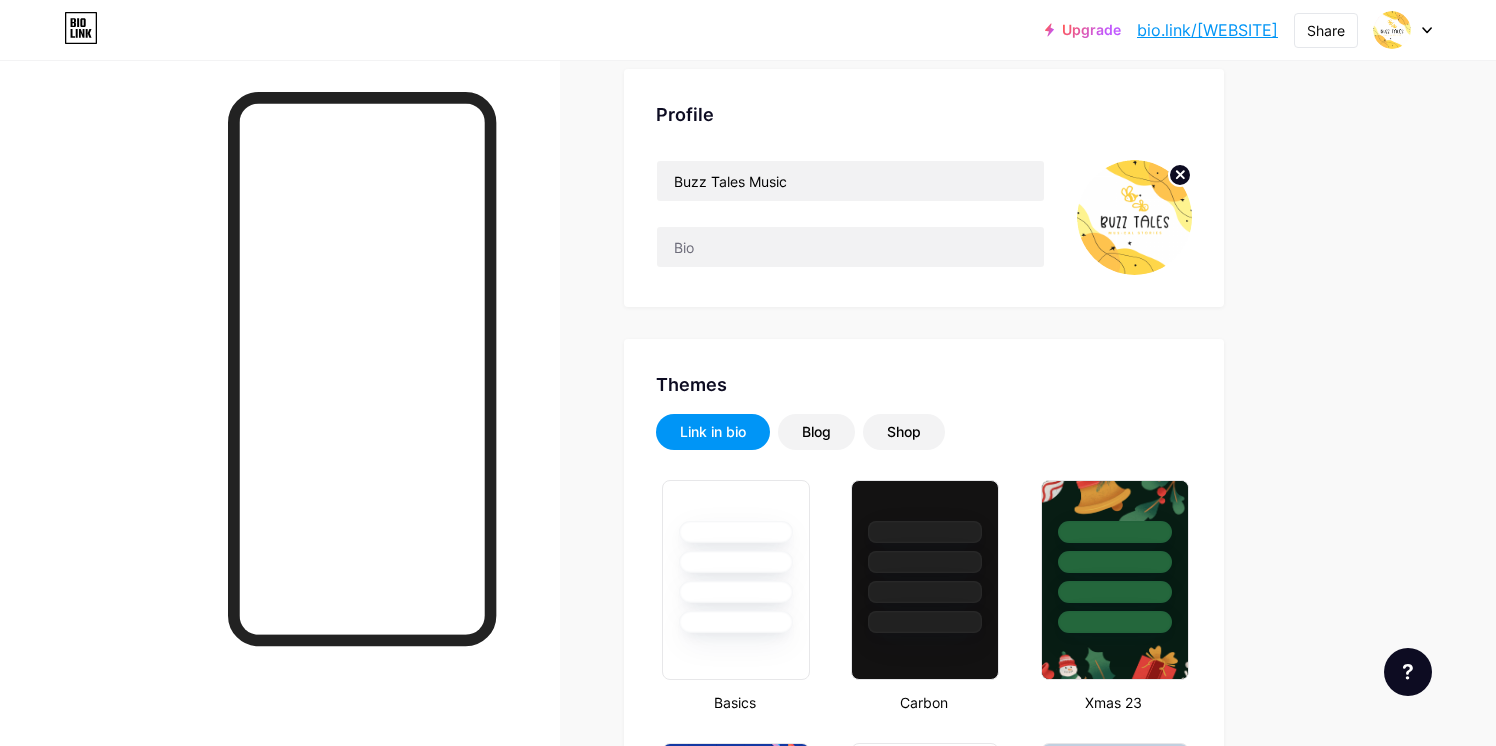 scroll, scrollTop: 0, scrollLeft: 0, axis: both 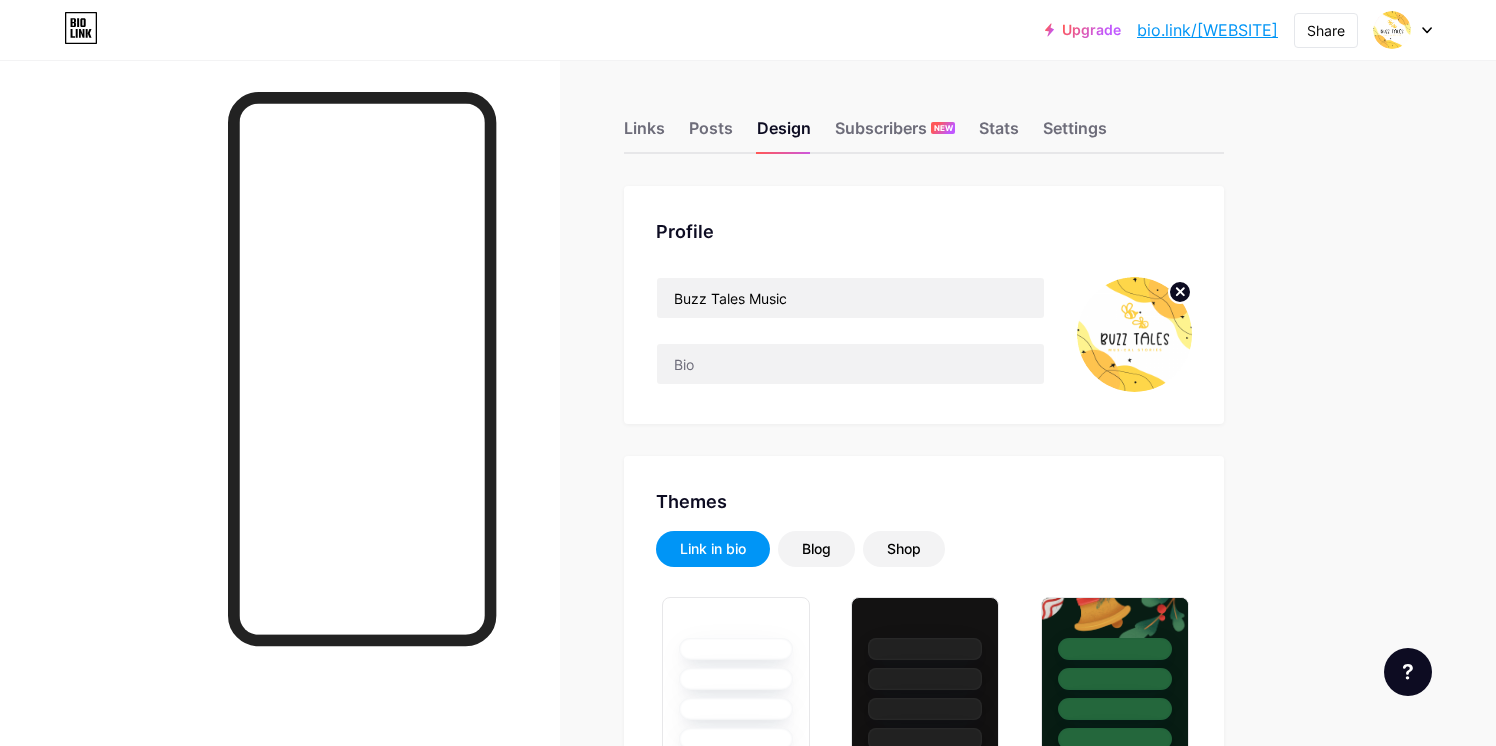 click 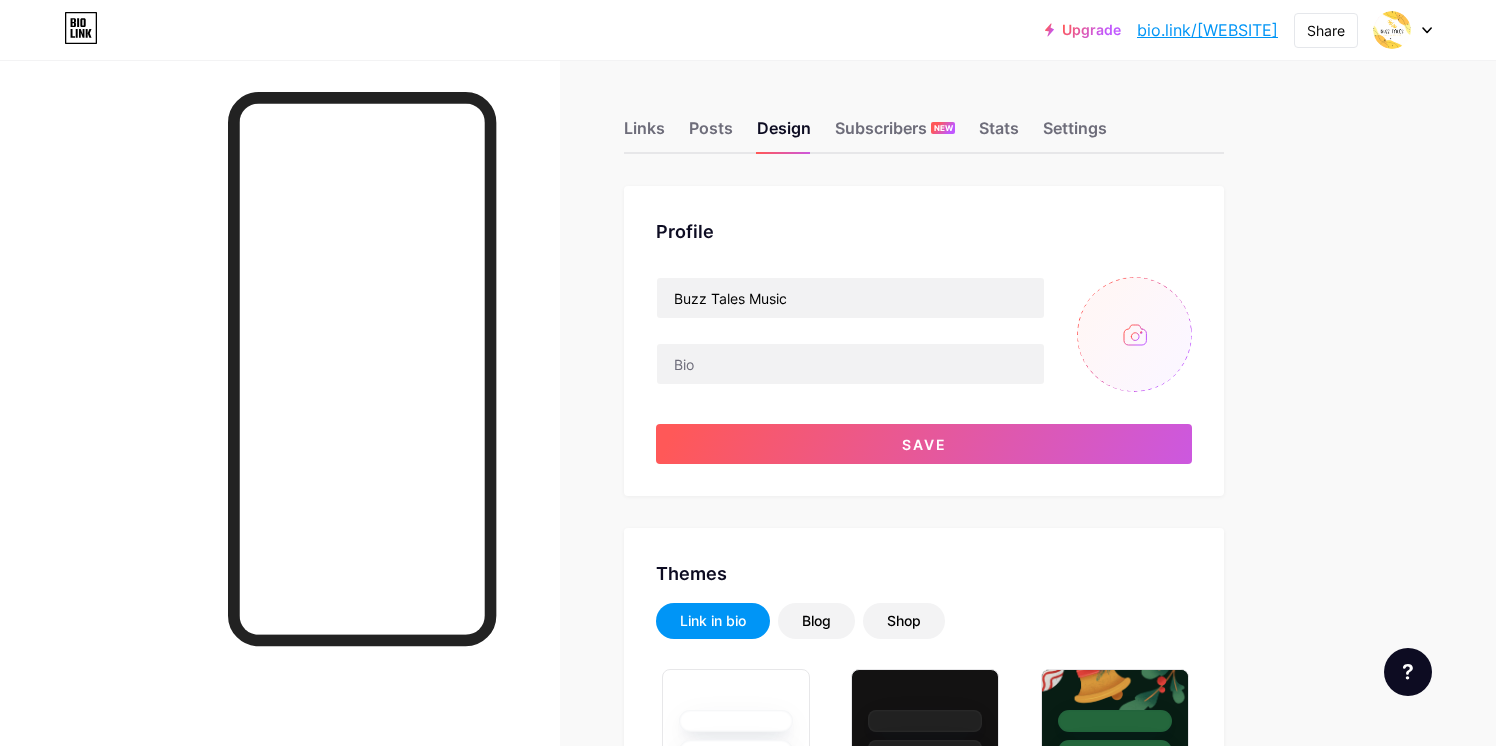 click at bounding box center (1134, 334) 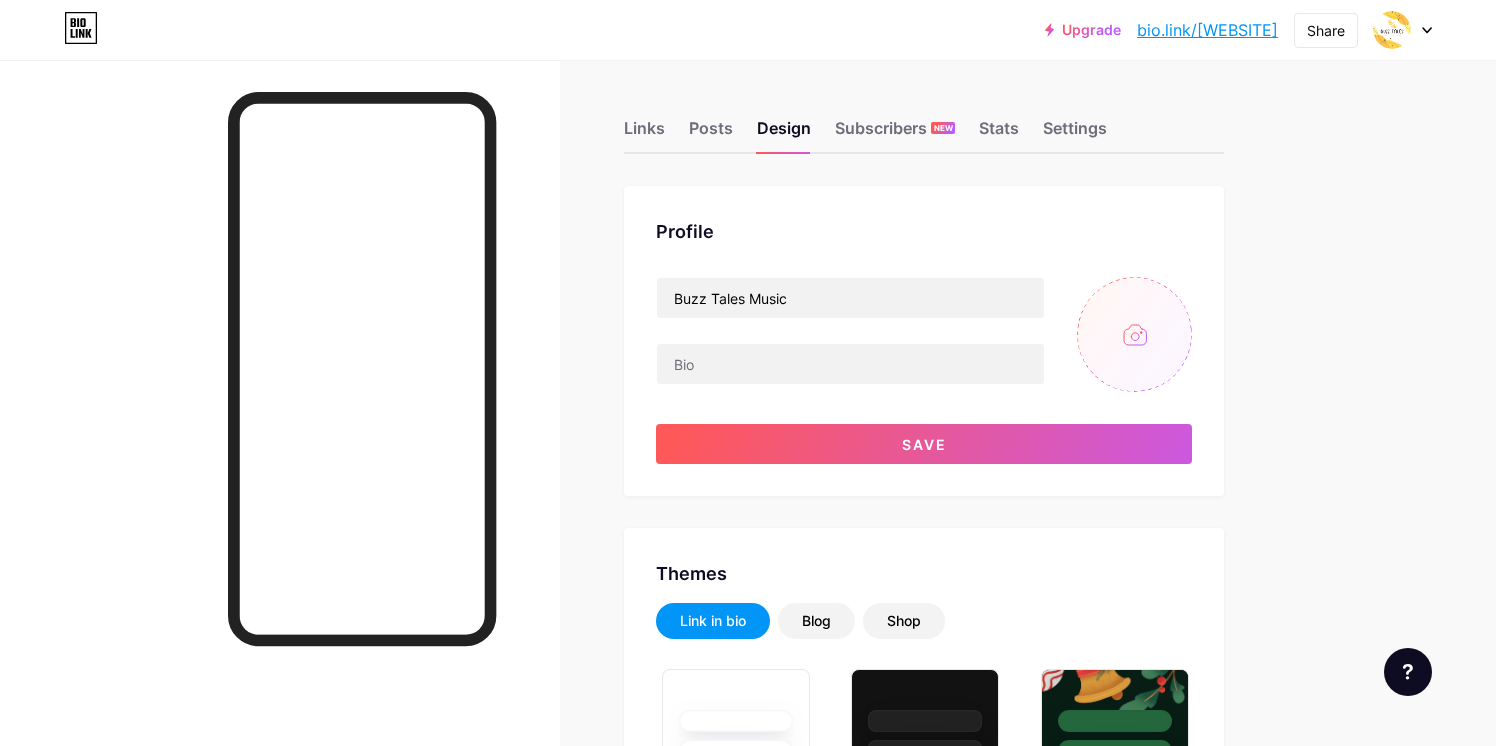 type on "C:\fakepath\[FILENAME]" 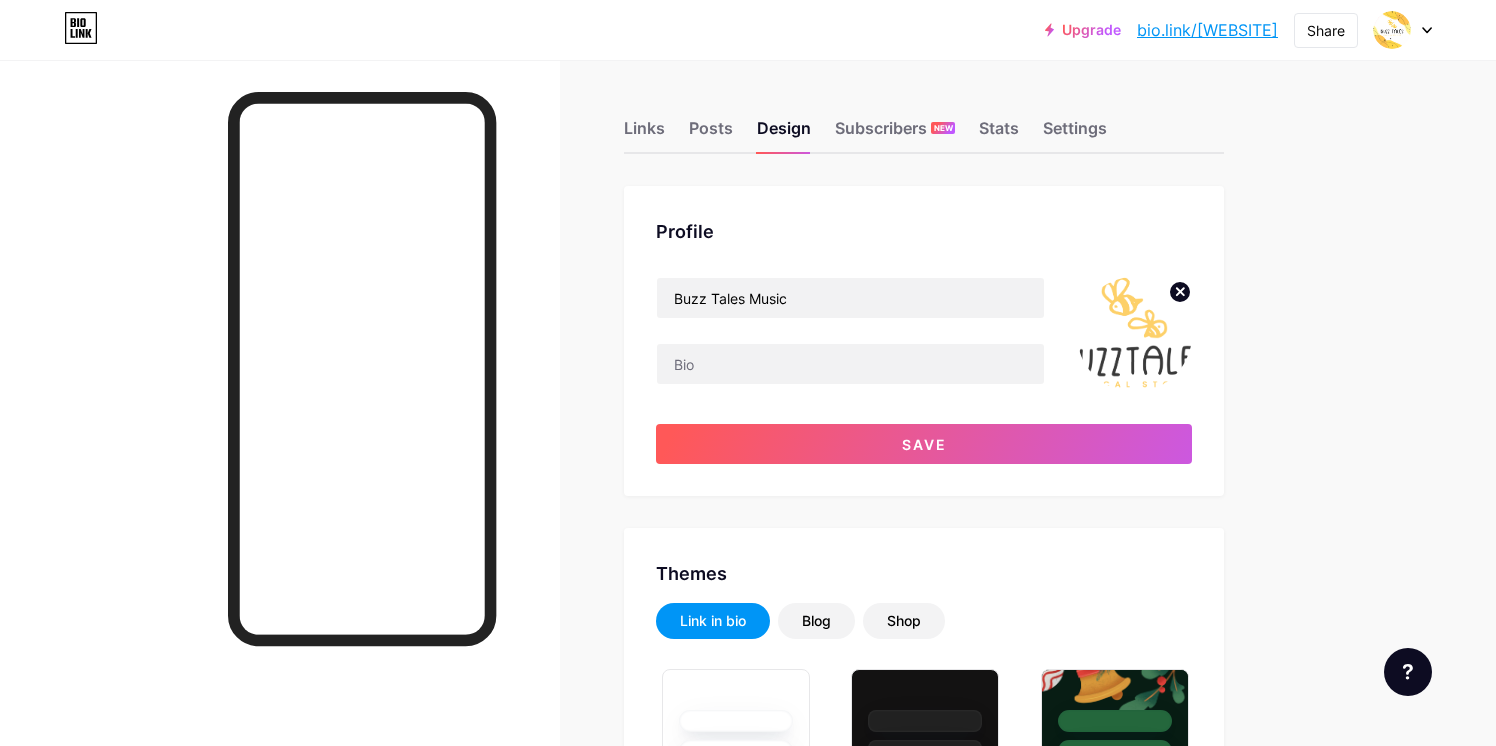 scroll, scrollTop: 16, scrollLeft: 0, axis: vertical 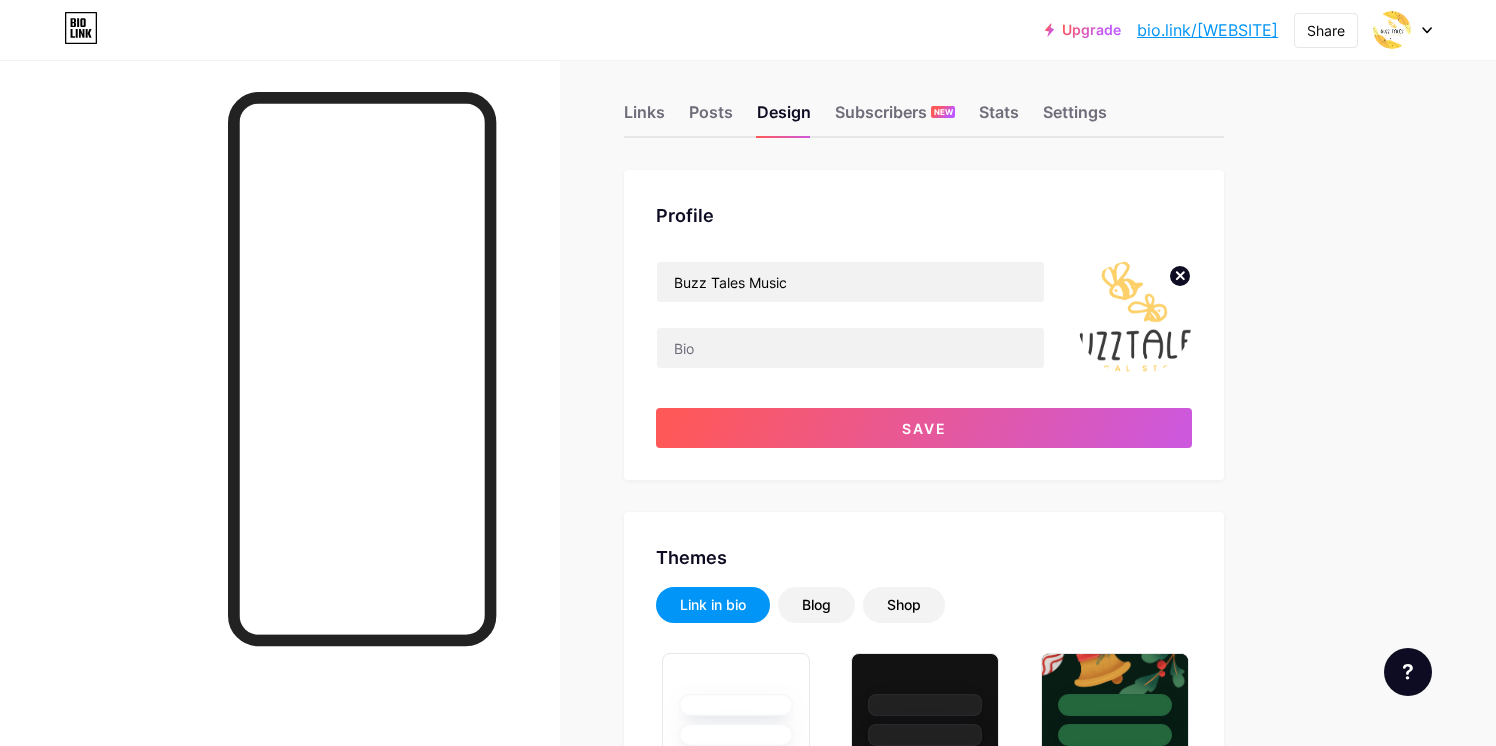 click on "Profile   Buzz Tales Music                       Save" at bounding box center (924, 325) 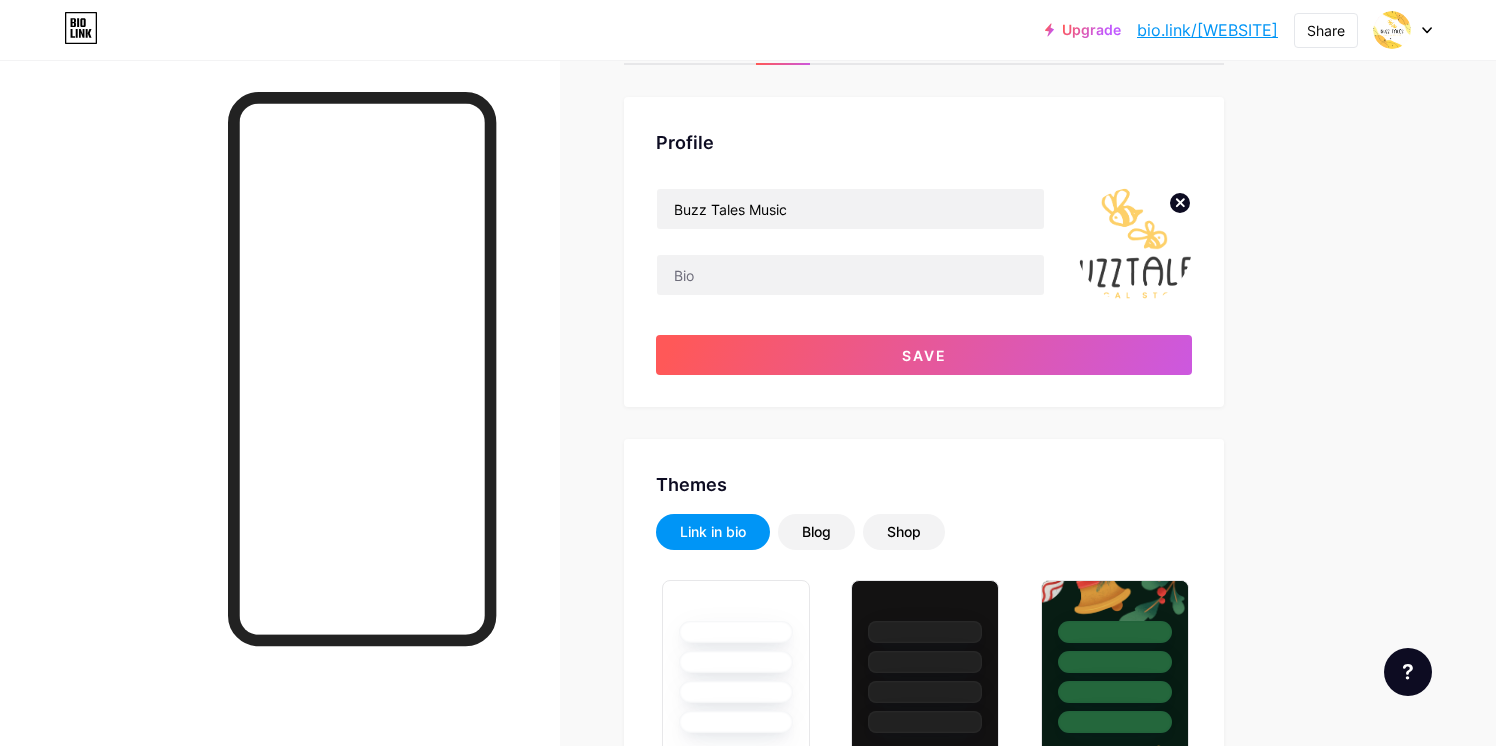 scroll, scrollTop: 0, scrollLeft: 0, axis: both 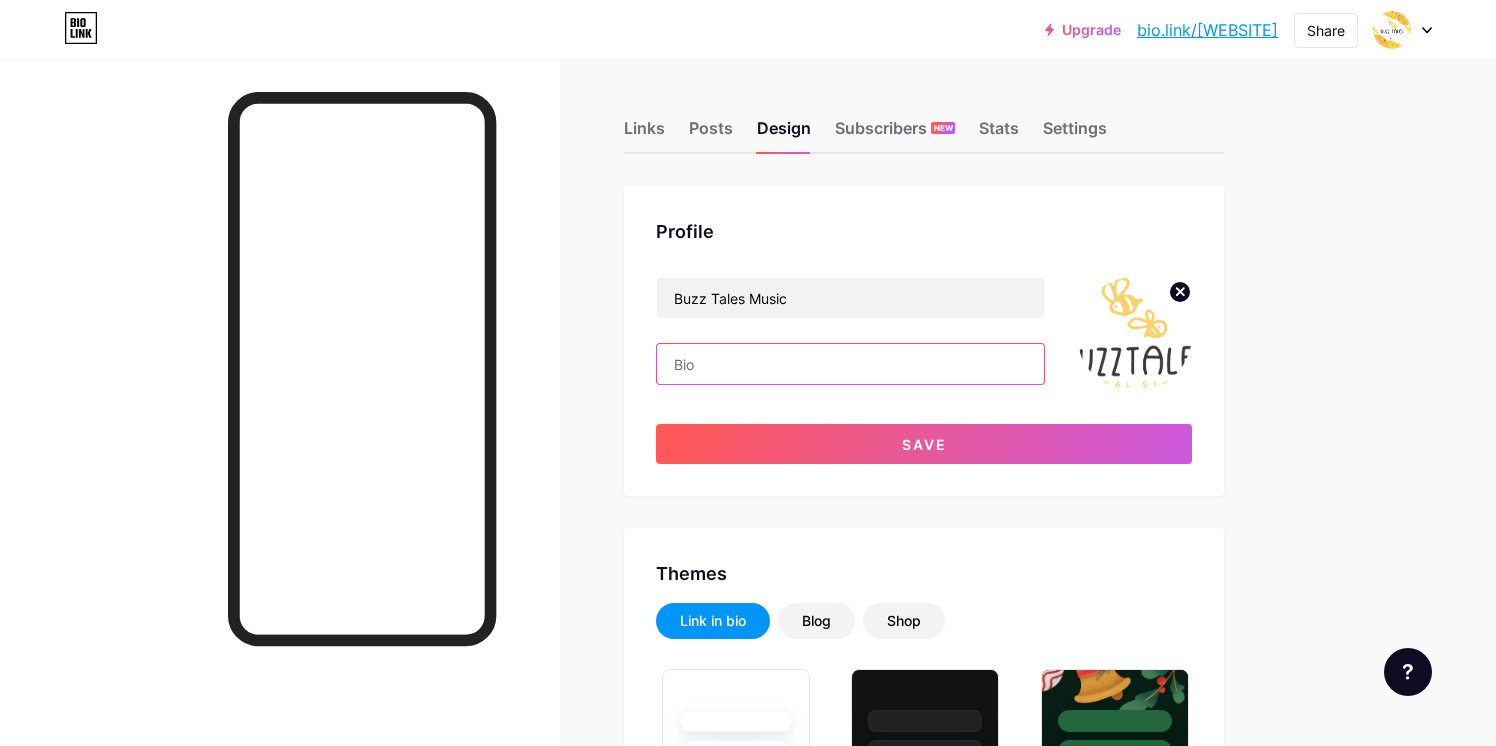 click at bounding box center (850, 364) 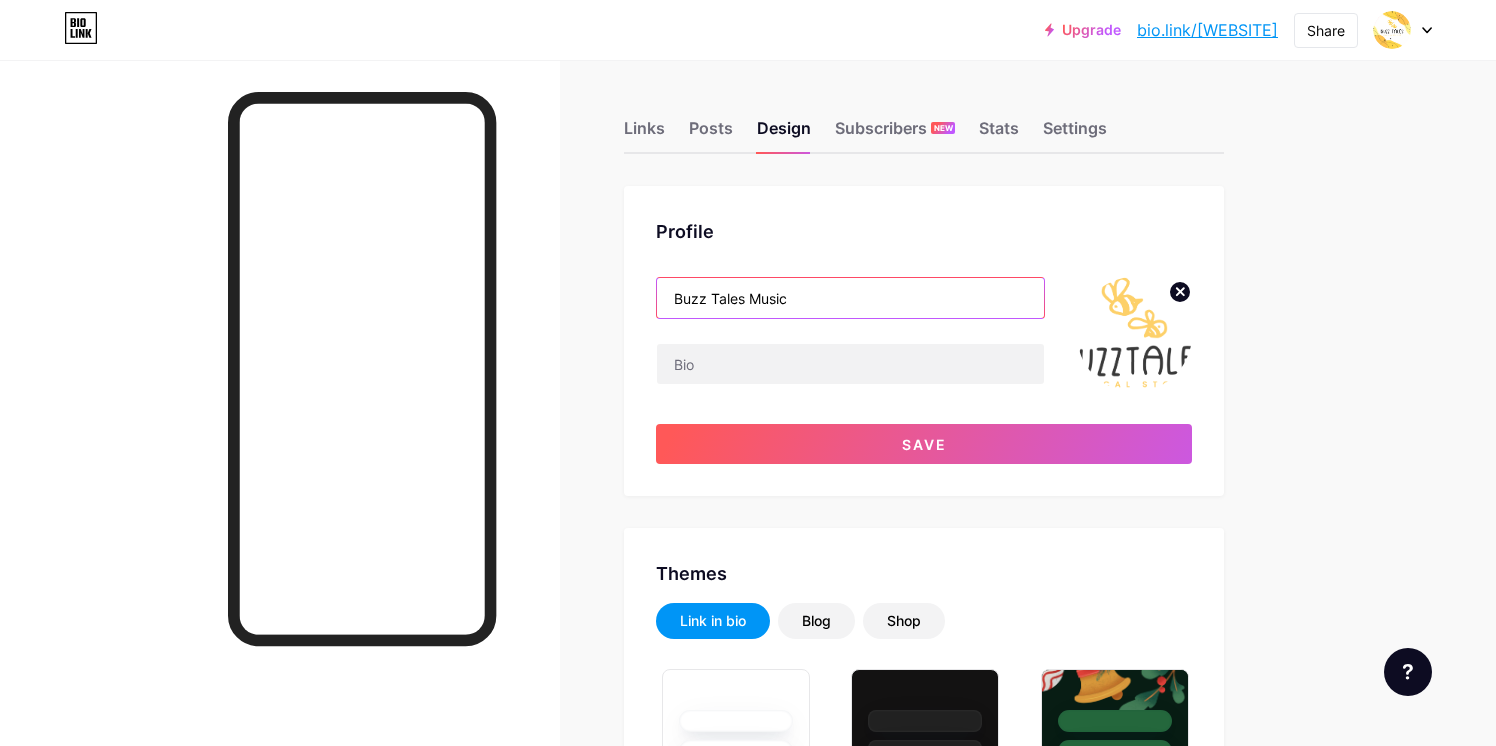 click on "Buzz Tales Music" at bounding box center (850, 298) 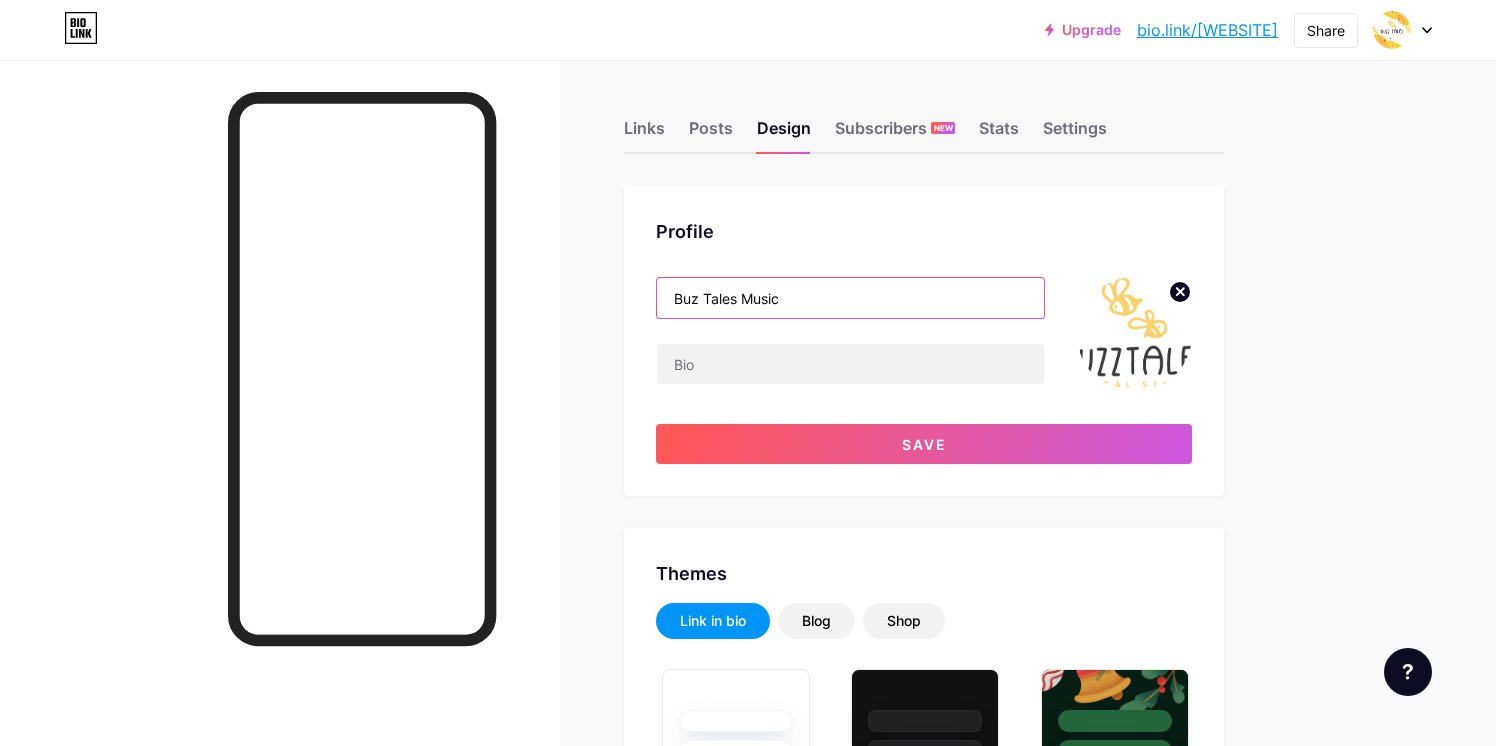 type on "Buz Tales Music" 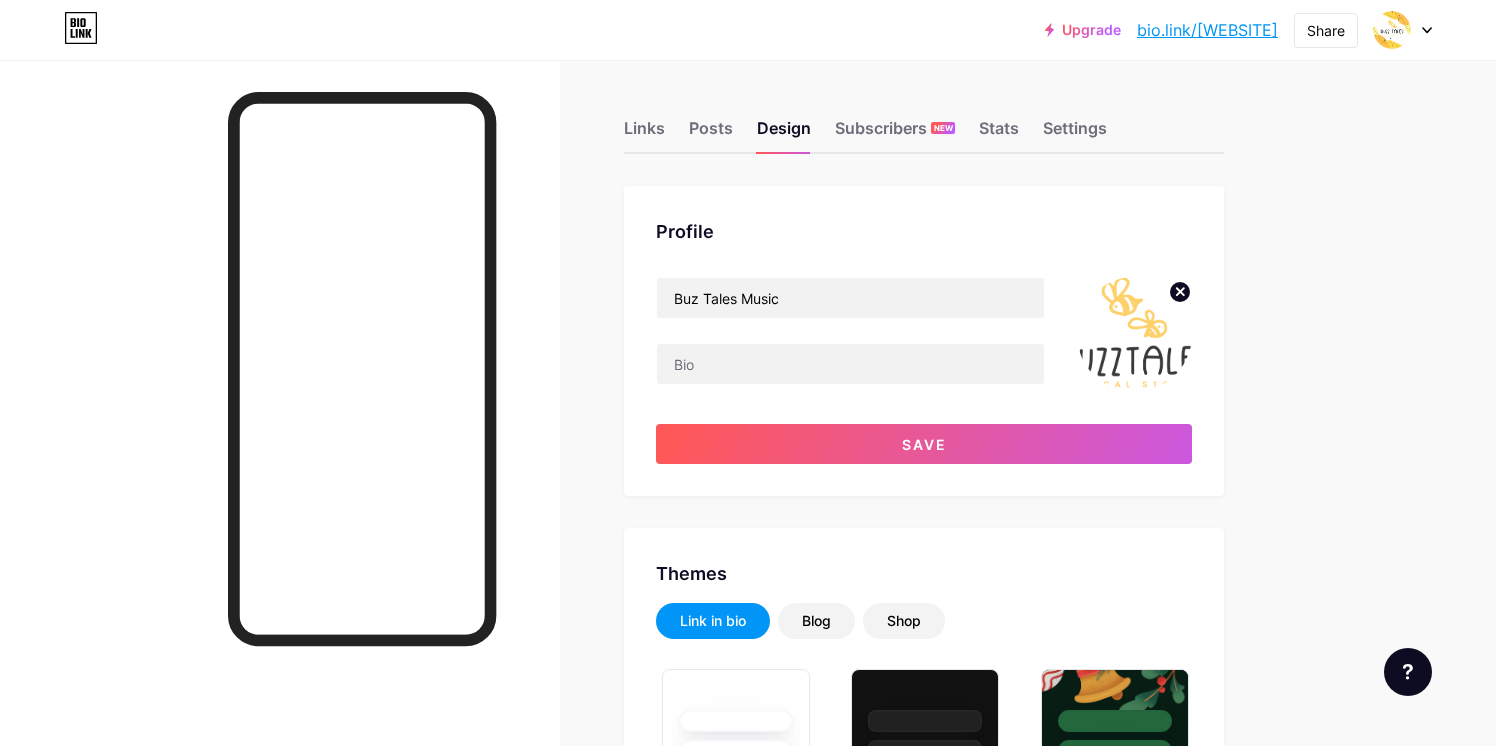 click on "Links
Posts
Design
Subscribers
NEW
Stats
Settings     Profile   Buz Tales Music                       Save     Themes   Link in bio   Blog   Shop       Basics       Carbon       Xmas 23       Pride       Glitch       Winter · Live       Glassy · Live       Chameleon · Live       Rainy Night · Live       Neon · Live       Summer       Retro       Strawberry · Live       Desert       Sunny       Autumn       Leaf       Clear Sky       Blush       Unicorn       Minimal       Cloudy       Shadow     Create your own           Changes saved     Background         Color           Video                   Image           Button       #000000   Font   Inter Poppins EB Garamond TEKO BALSAMIQ SANS Kite One PT Sans Quicksand DM Sans     #000000   Changes saved     Position to display socials                 Top                     Bottom
Disable Bio Link branding
Display Share button" at bounding box center [654, 2353] 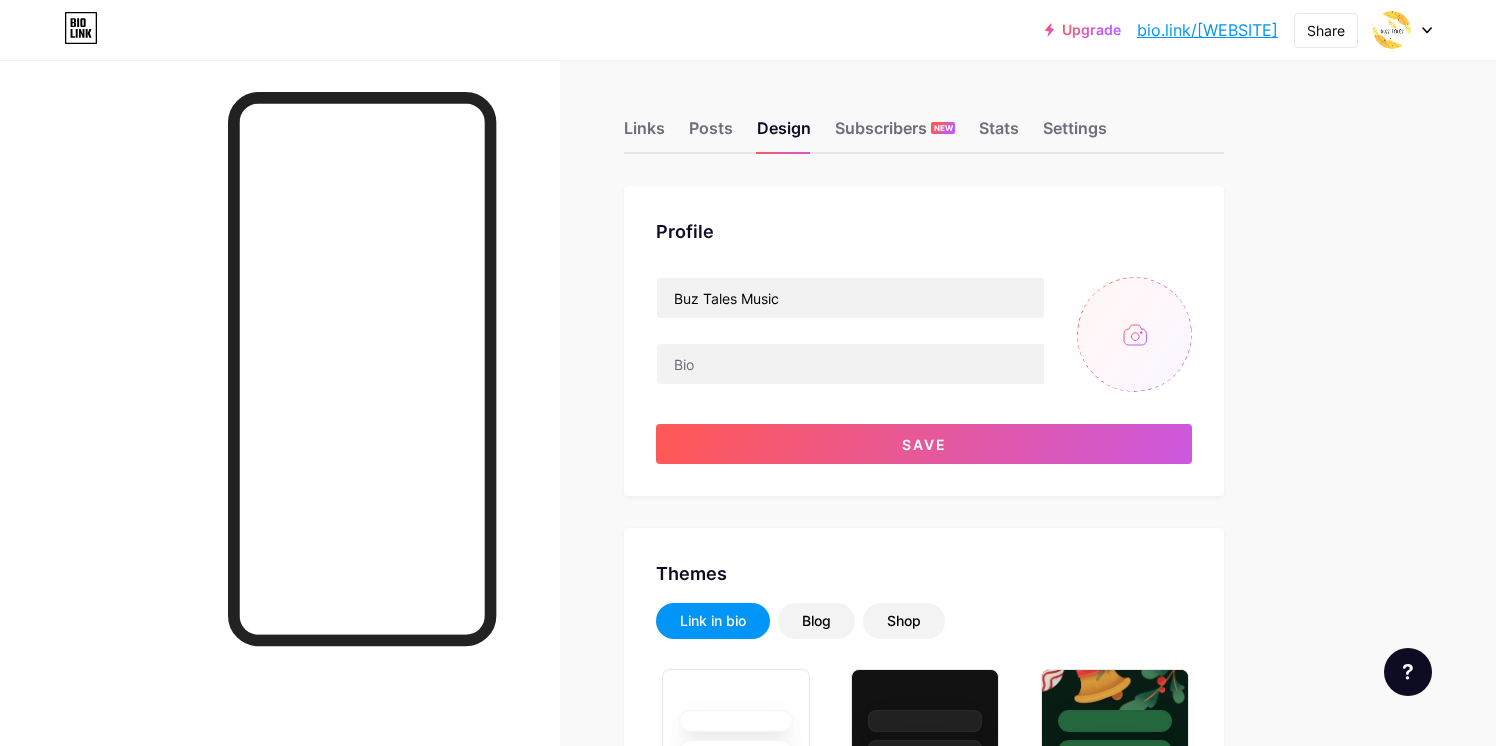 click at bounding box center (1134, 334) 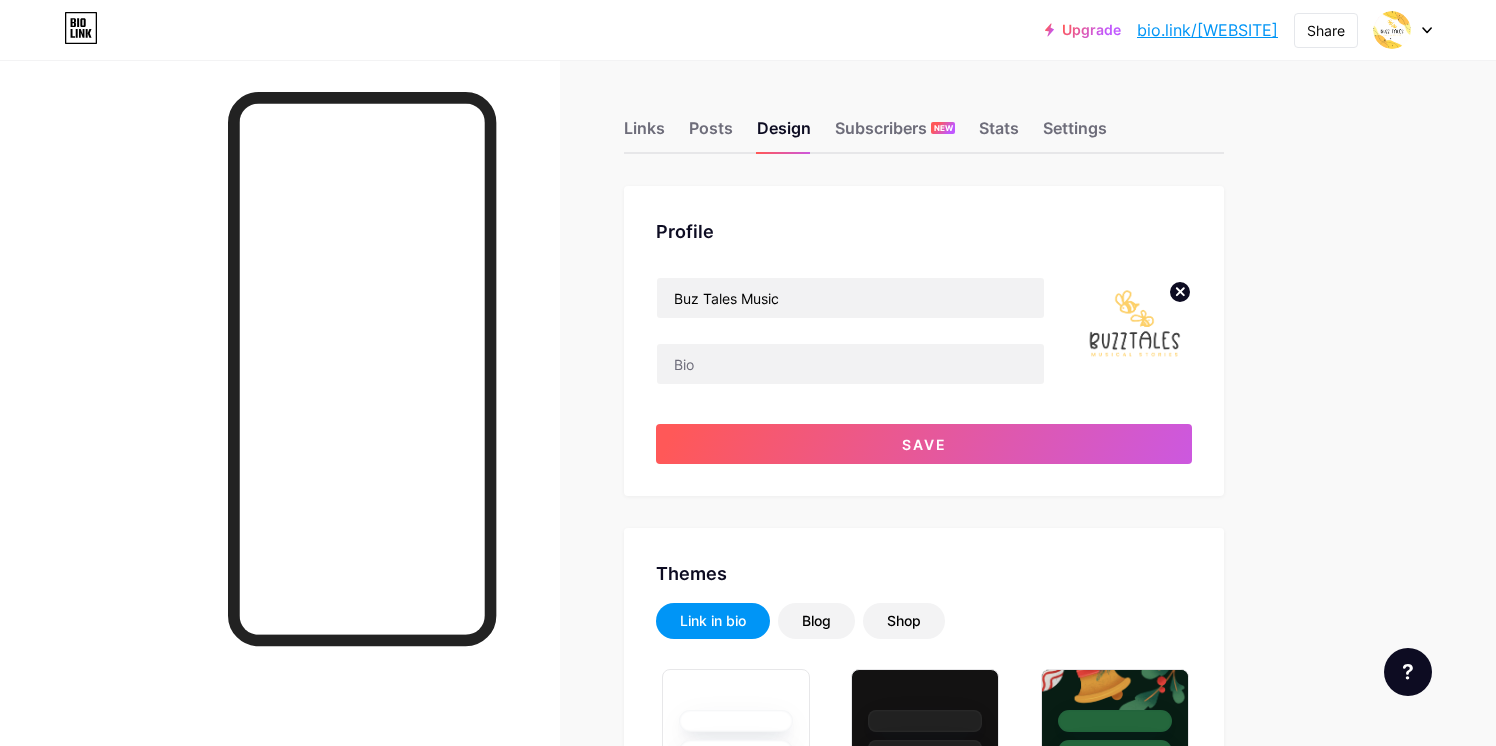click on "Upgrade   bio.link/[WEBSITE]   bio.link/[WEBSITE]   Share               Switch accounts     Buzz Tales Music   bio.link/[WEBSITE]       + Add a new page        Account settings   Logout   Link Copied
Links
Posts
Design
Subscribers
NEW
Stats
Settings     Profile   Buz Tales Music                       Save     Themes   Link in bio   Blog   Shop       Basics       Carbon       Xmas 23       Pride       Glitch       Winter · Live       Glassy · Live       Chameleon · Live       Rainy Night · Live       Neon · Live       Summer       Retro       Strawberry · Live       Desert       Sunny       Autumn       Leaf       Clear Sky       Blush       Unicorn       Minimal       Cloudy       Shadow     Create your own           Changes saved     Background         Color           Video                   Image           Button       #000000   Font   Inter Poppins EB Garamond TEKO BALSAMIQ SANS Kite One" at bounding box center [748, 2323] 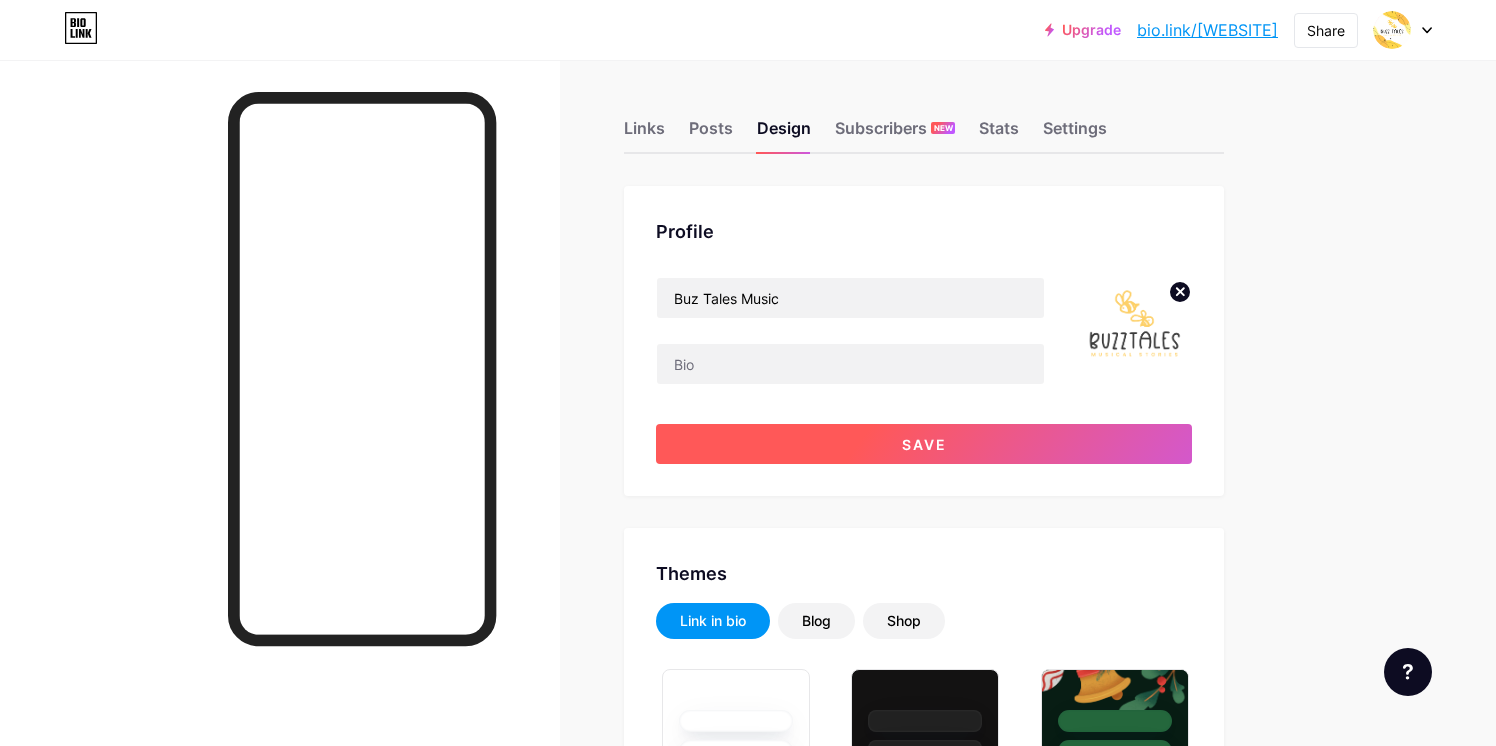 click on "Save" at bounding box center (924, 444) 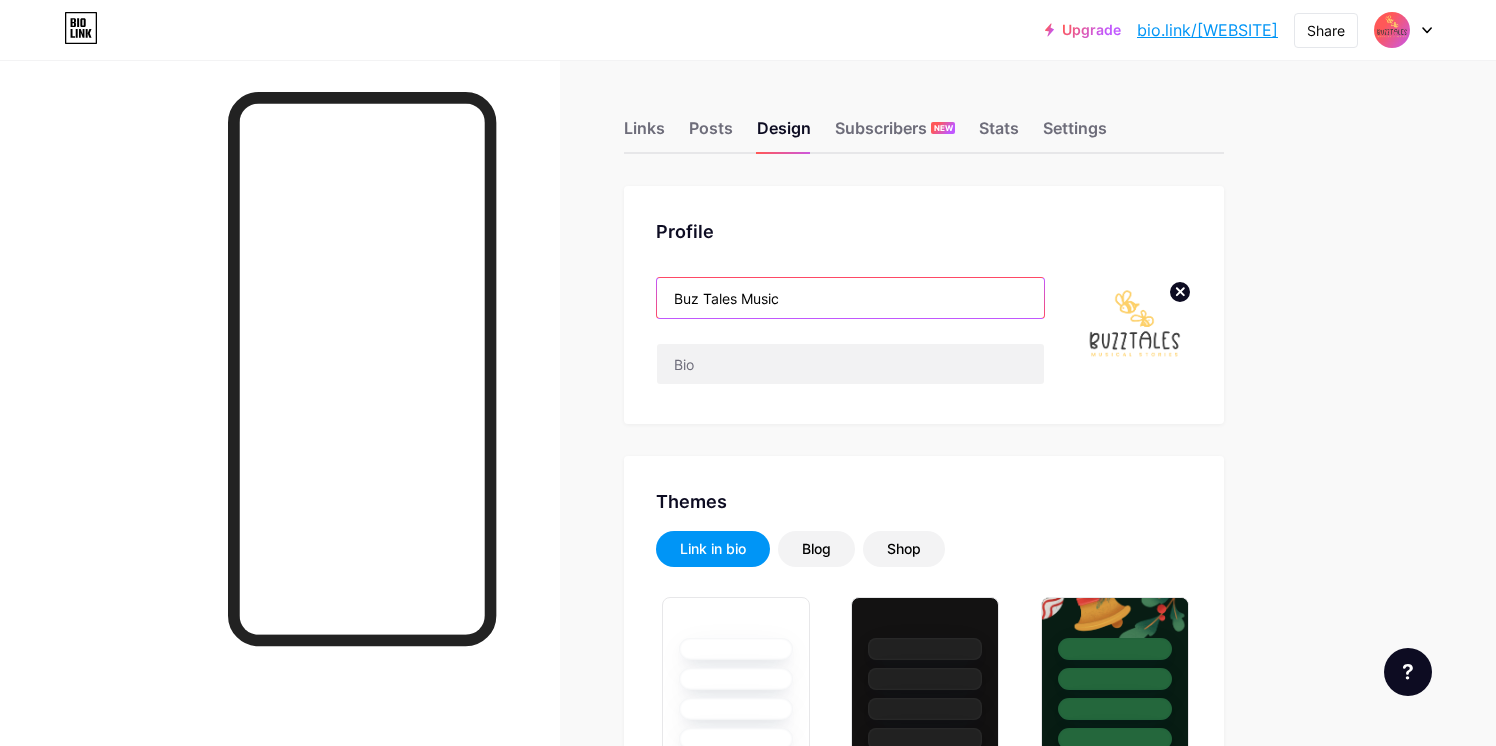 click on "Buz Tales Music" at bounding box center [850, 298] 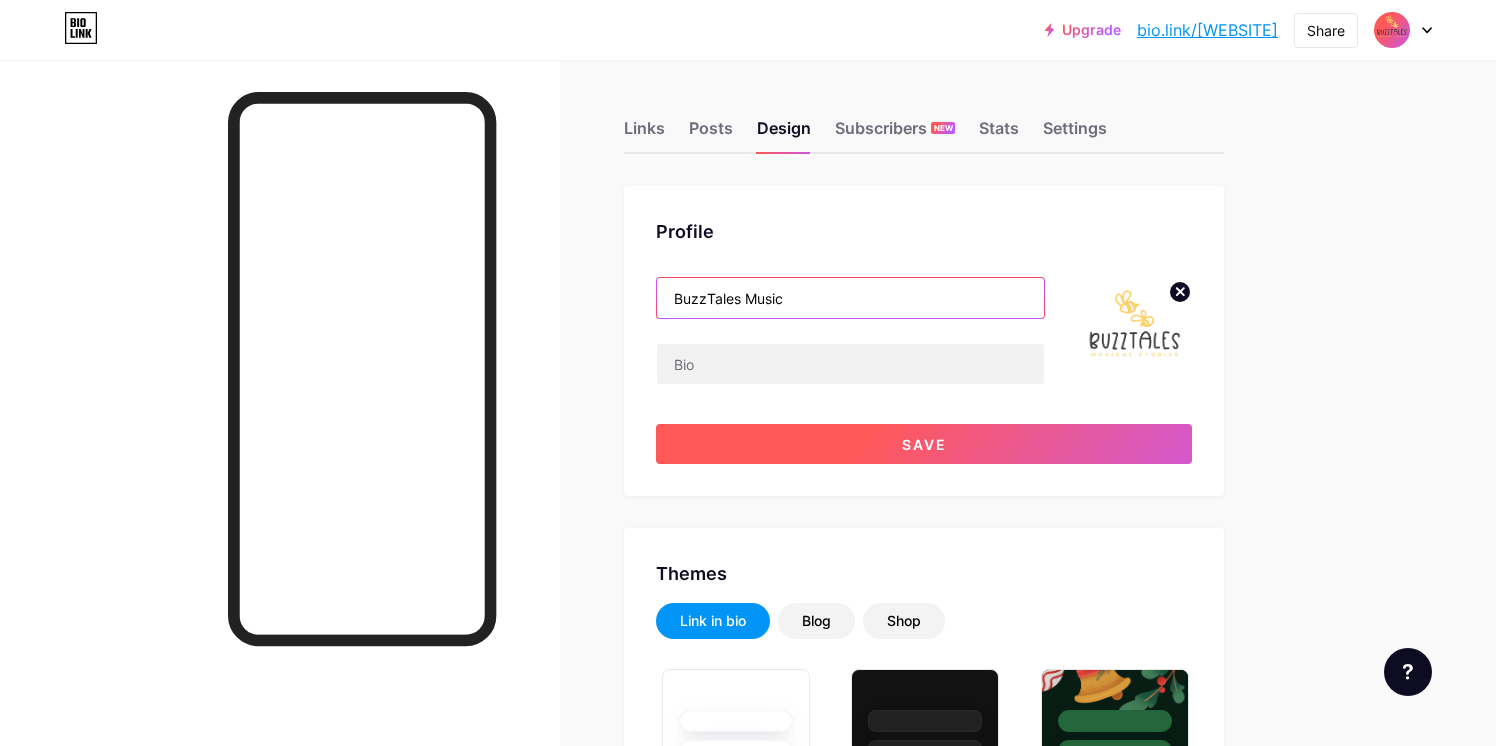 type on "BuzzTales Music" 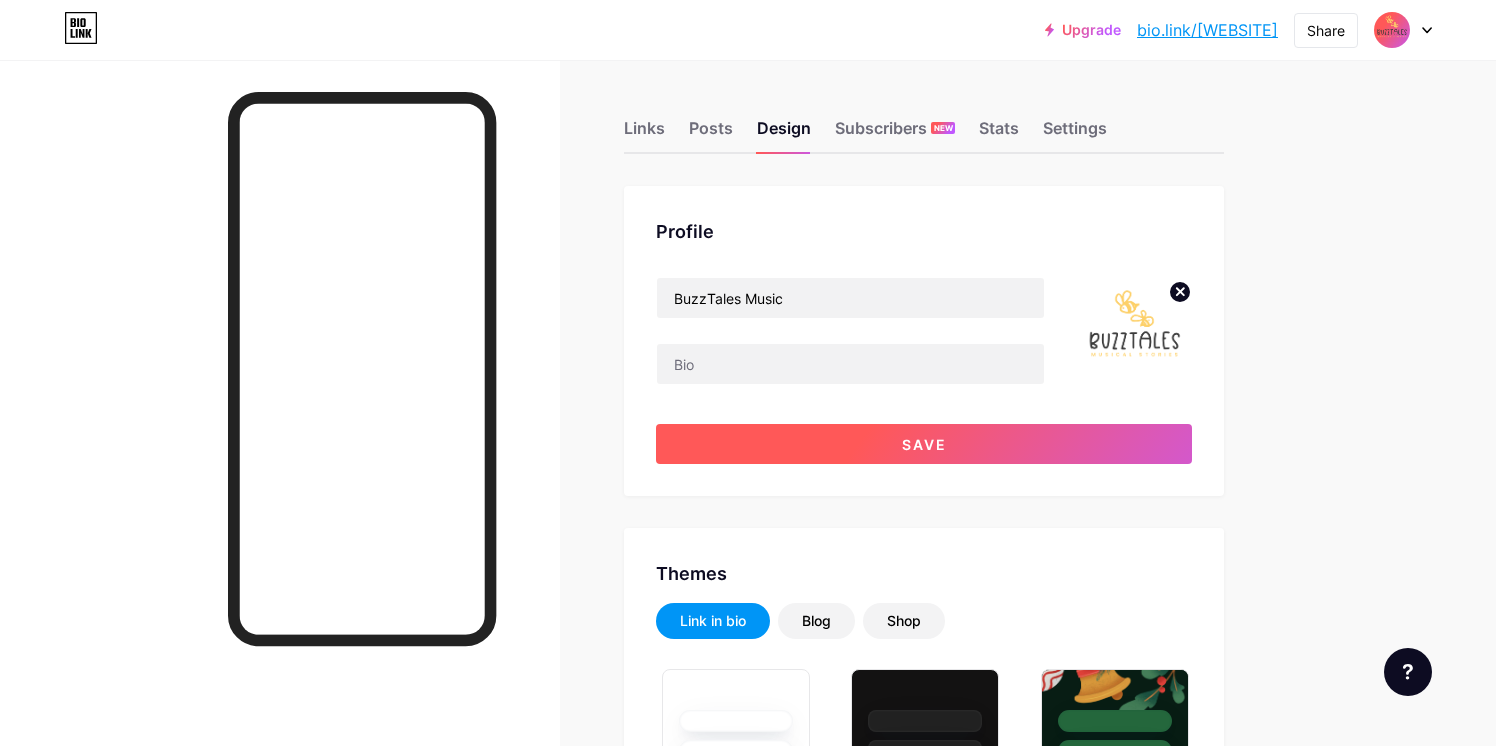 click on "Save" at bounding box center [924, 444] 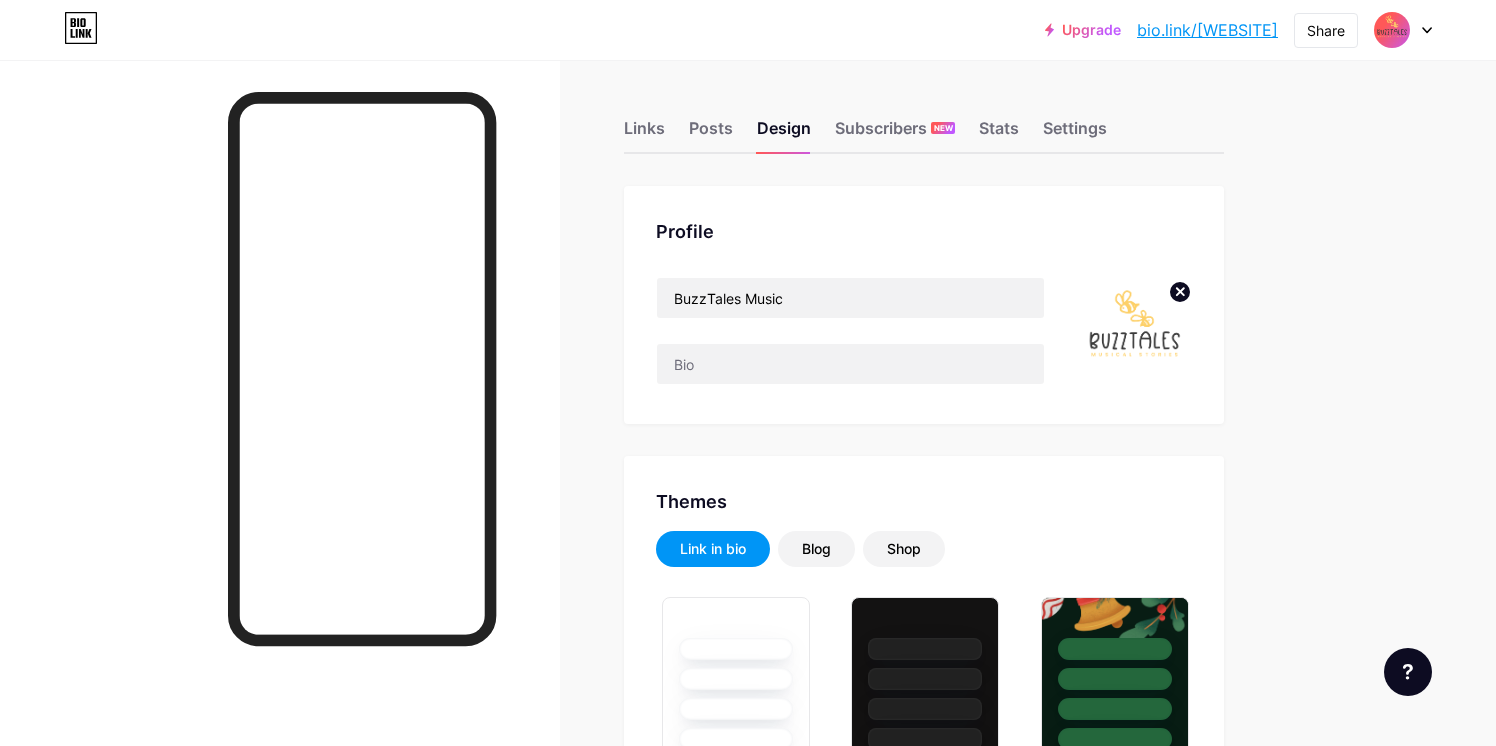click at bounding box center (1134, 334) 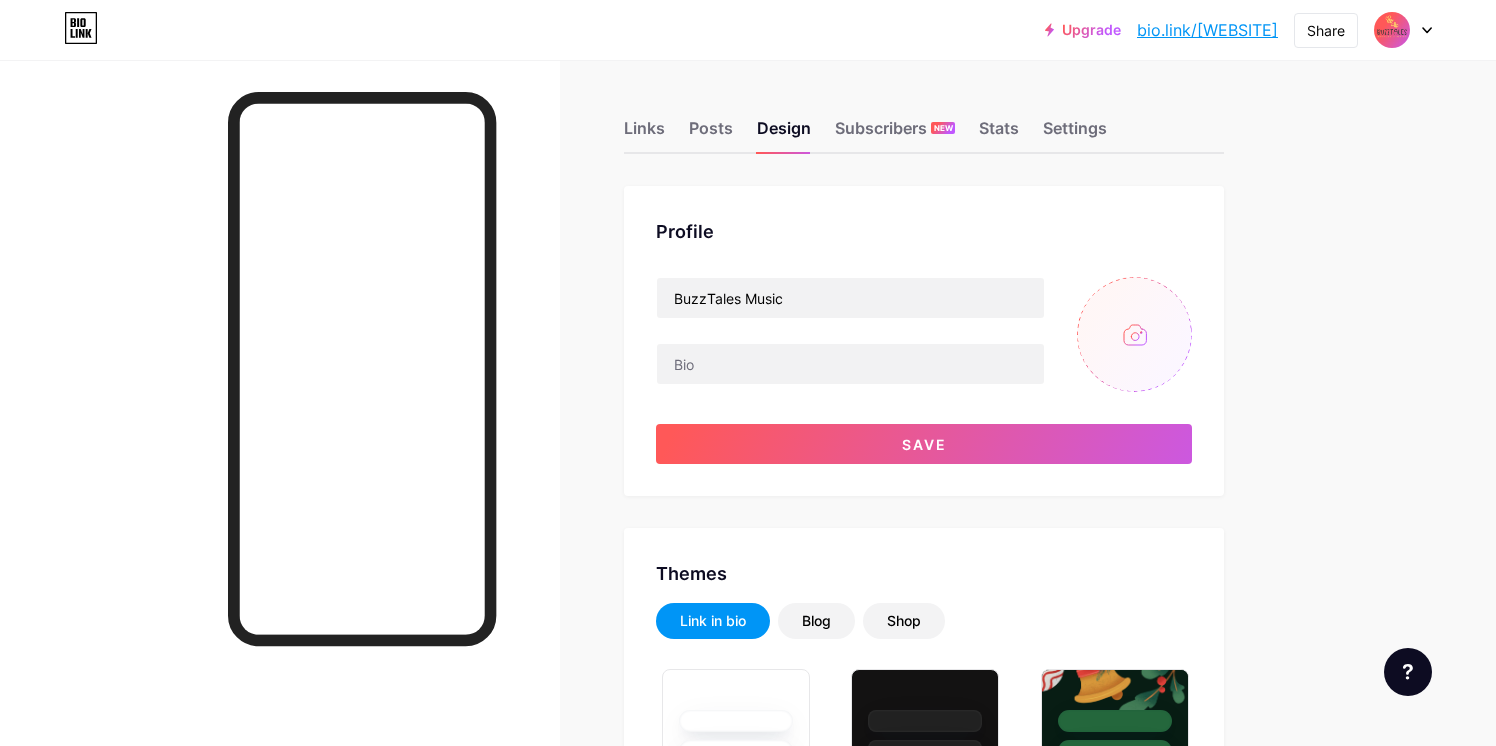 click at bounding box center (1134, 334) 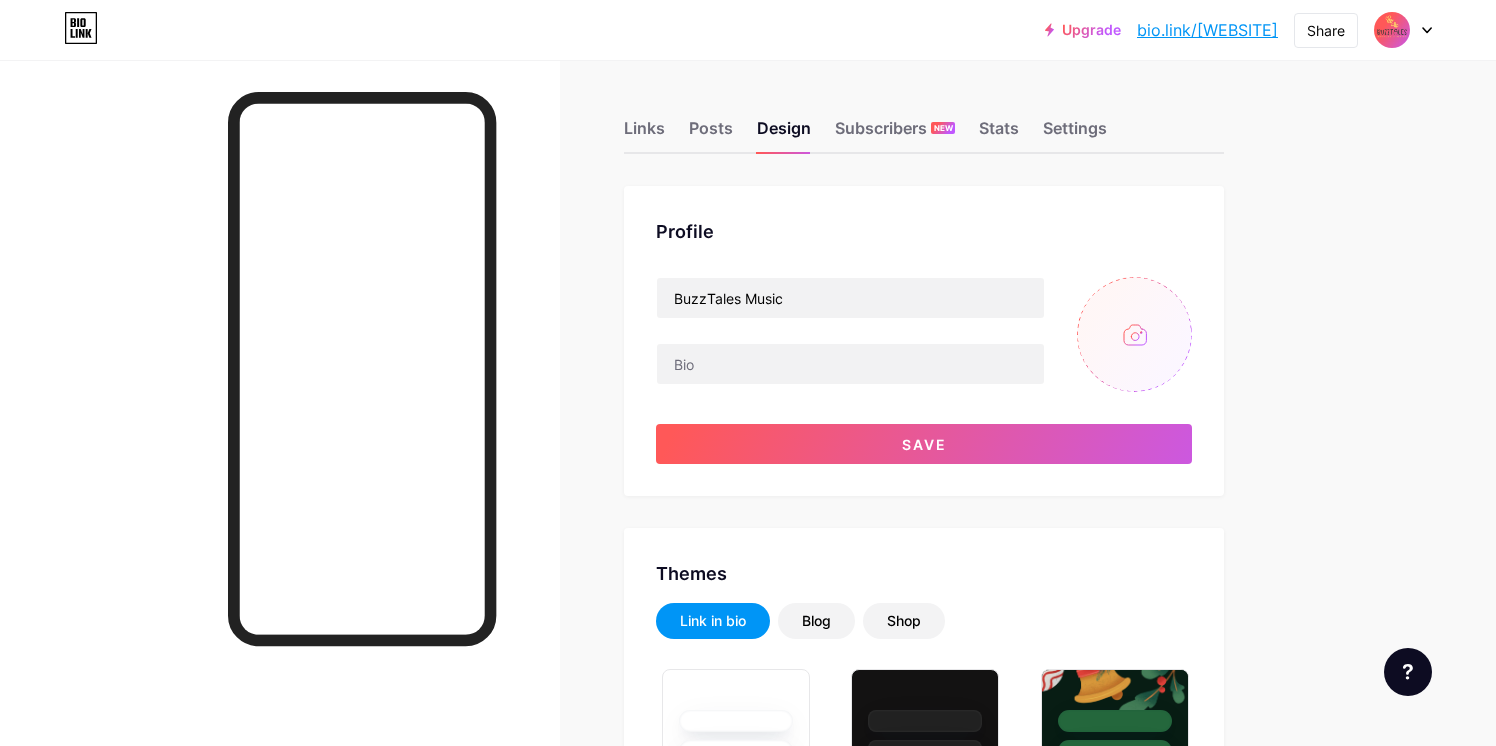 type on "C:\fakepath\[FILENAME]" 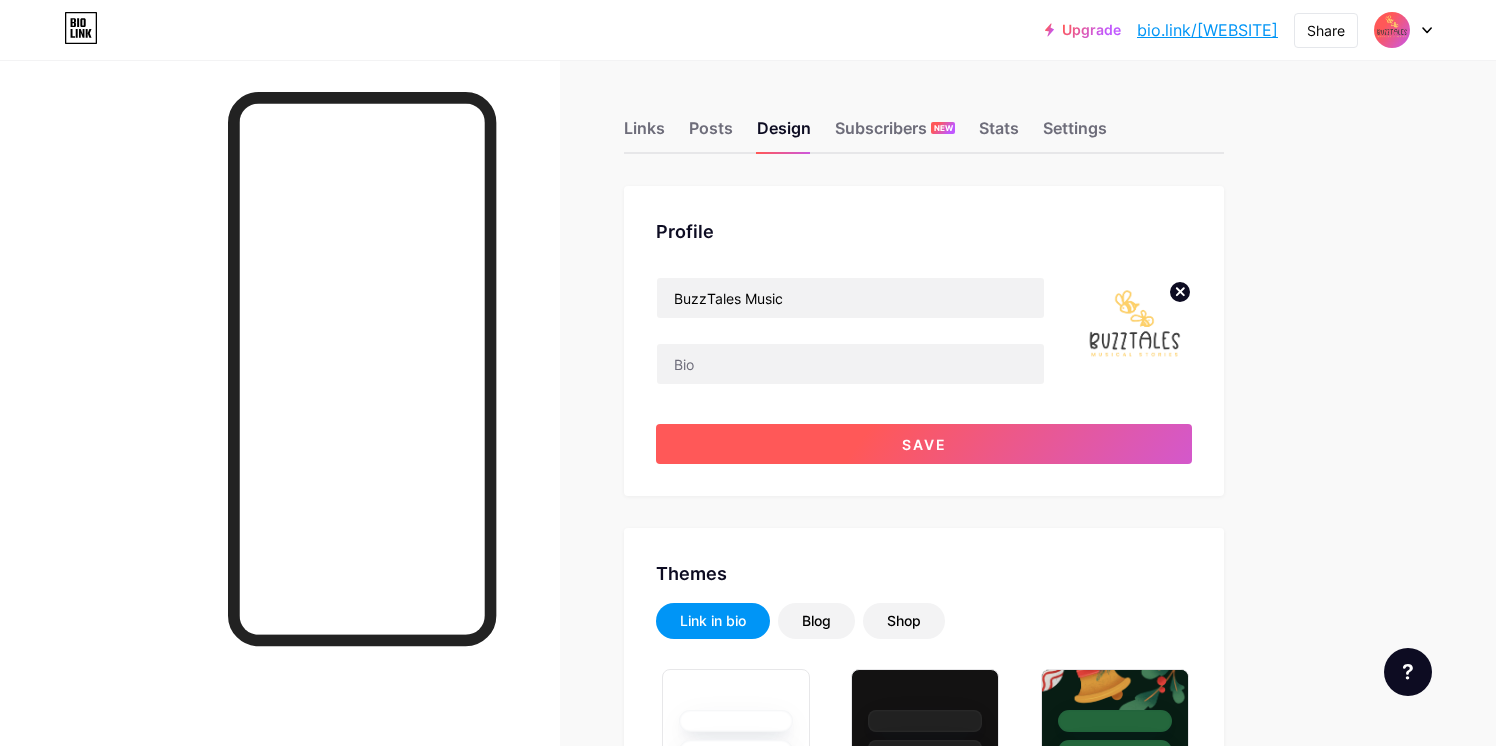 click on "Save" at bounding box center (924, 444) 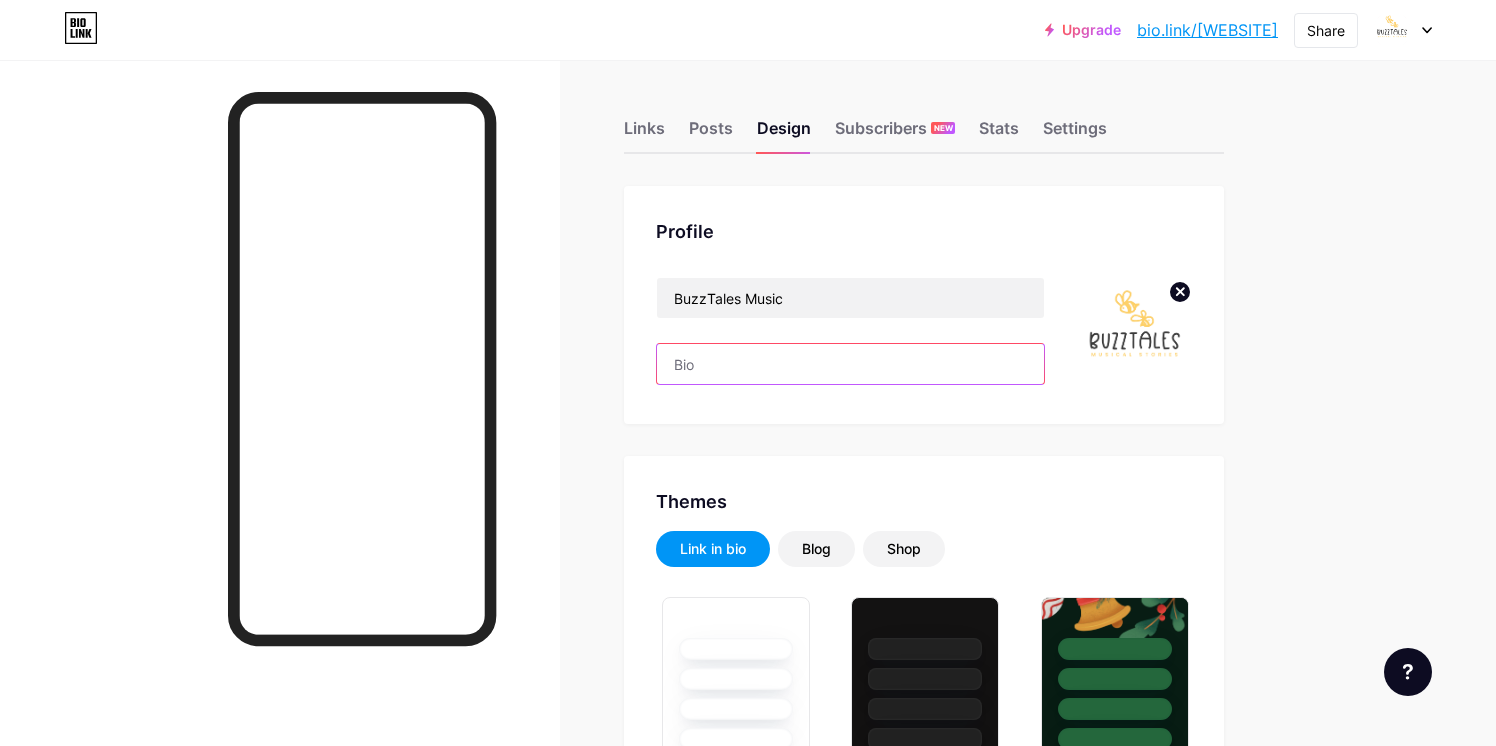 click at bounding box center (850, 364) 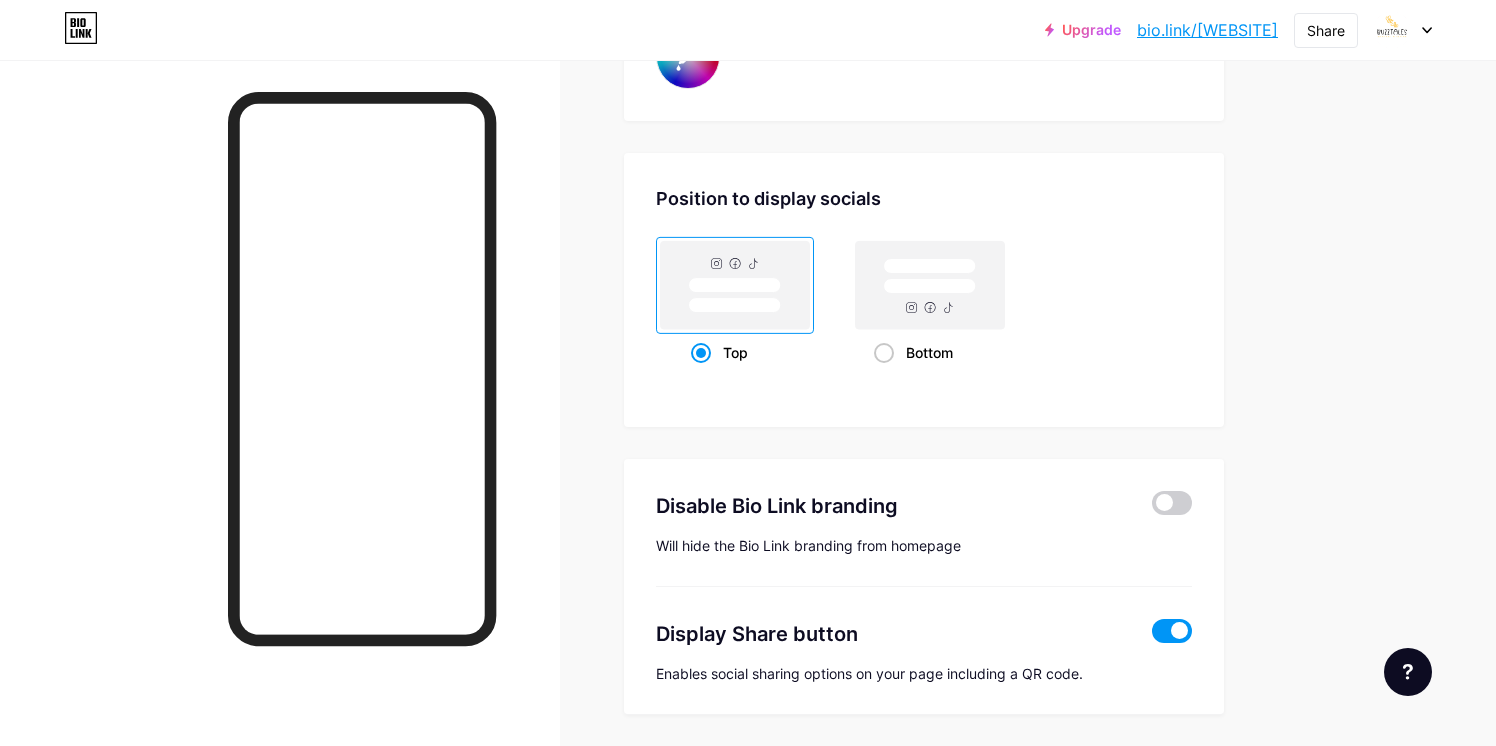 scroll, scrollTop: 3829, scrollLeft: 0, axis: vertical 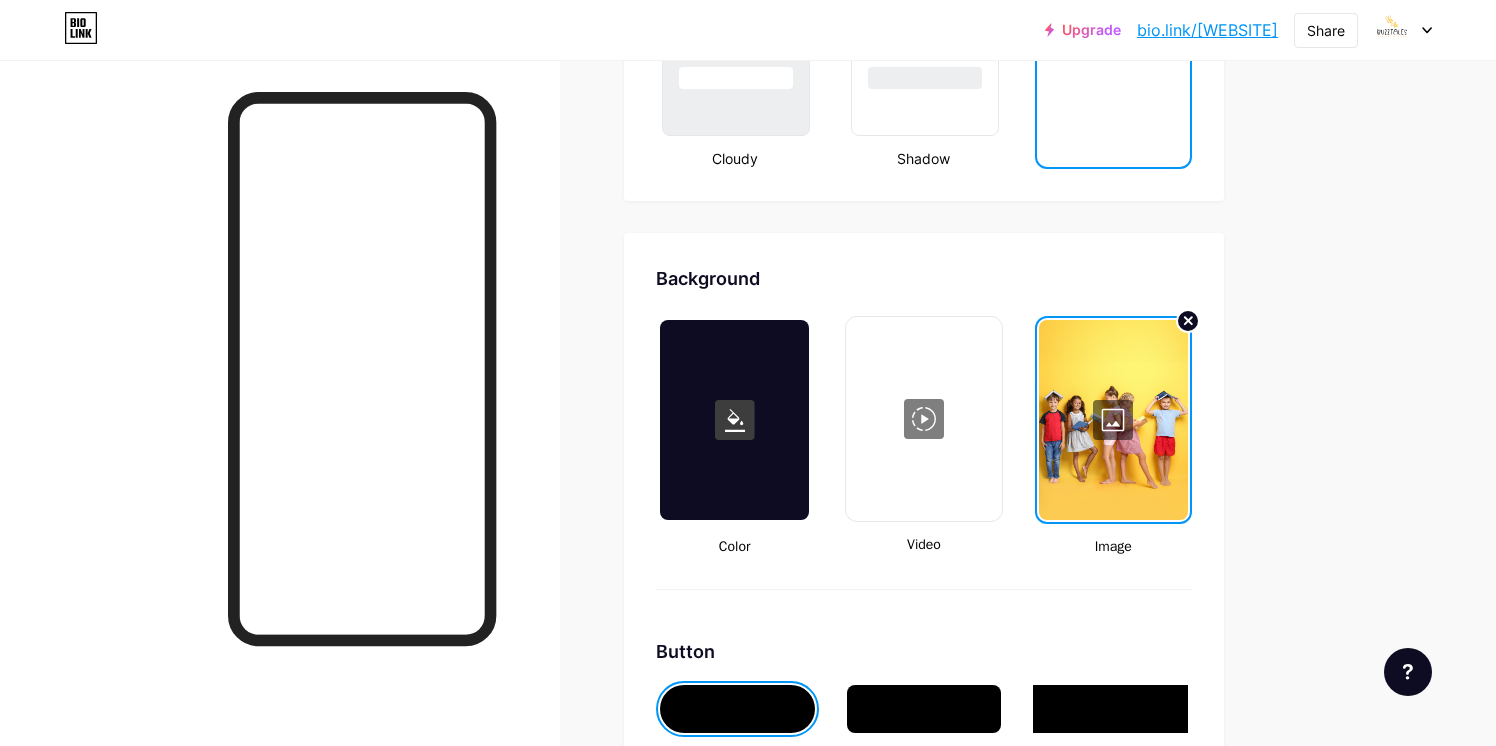click at bounding box center [1113, 420] 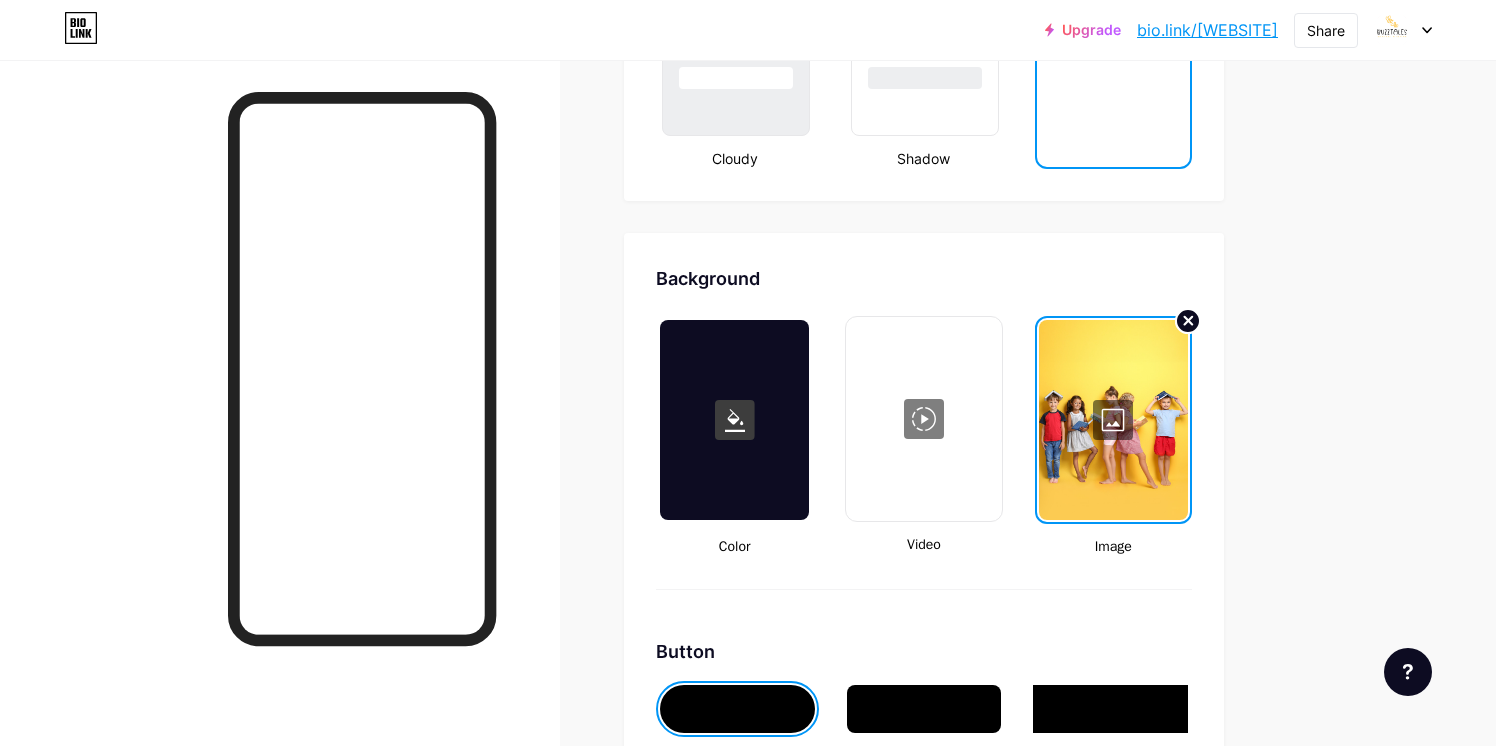click 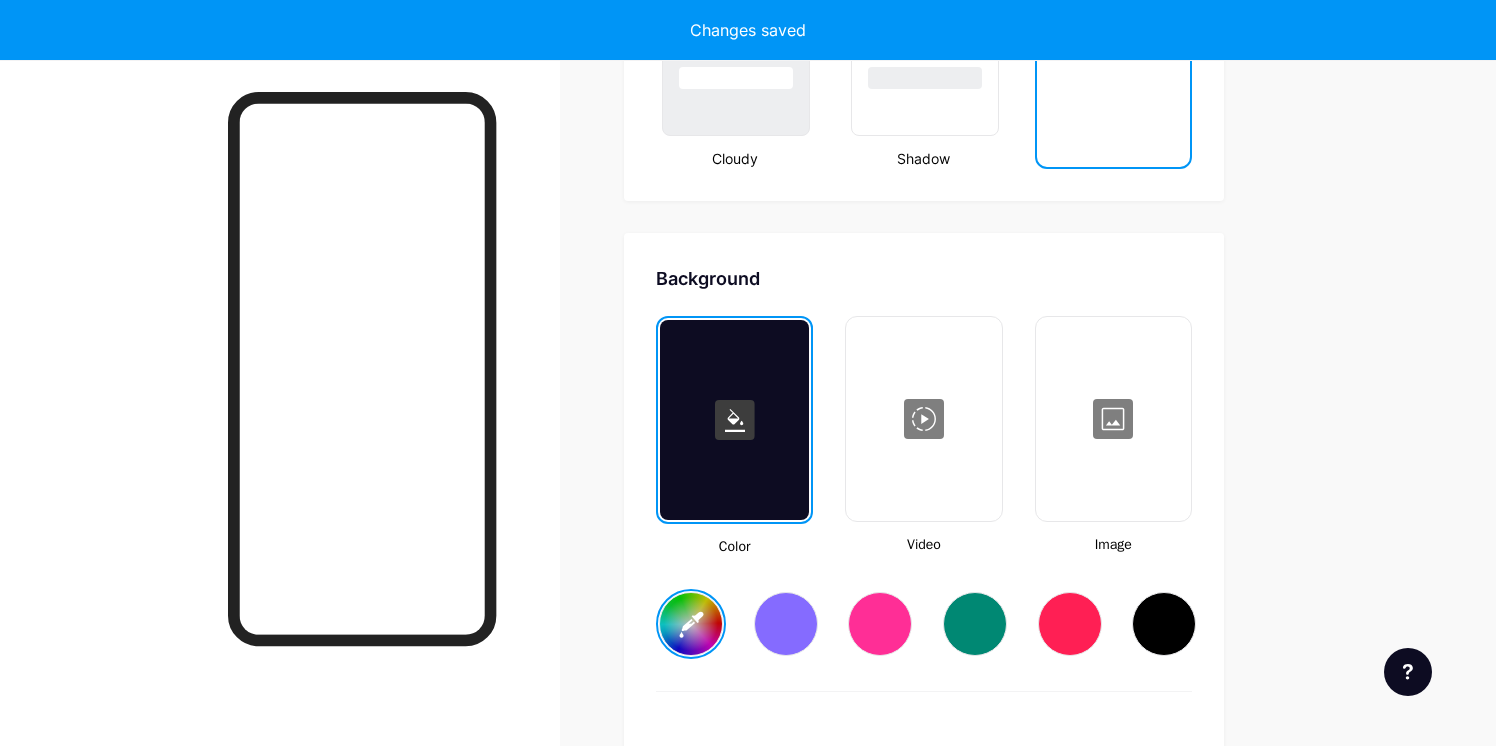 click at bounding box center [1113, 419] 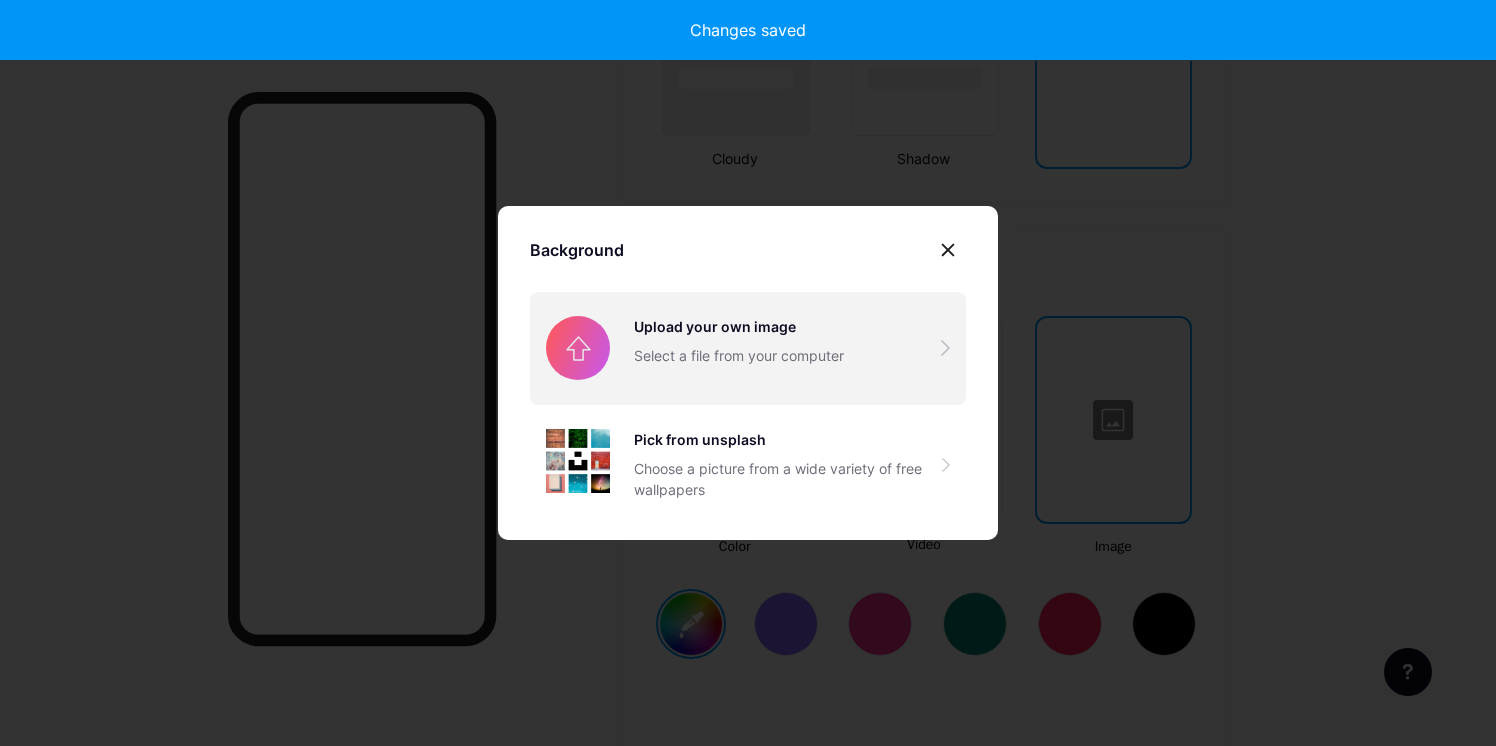 click at bounding box center [748, 348] 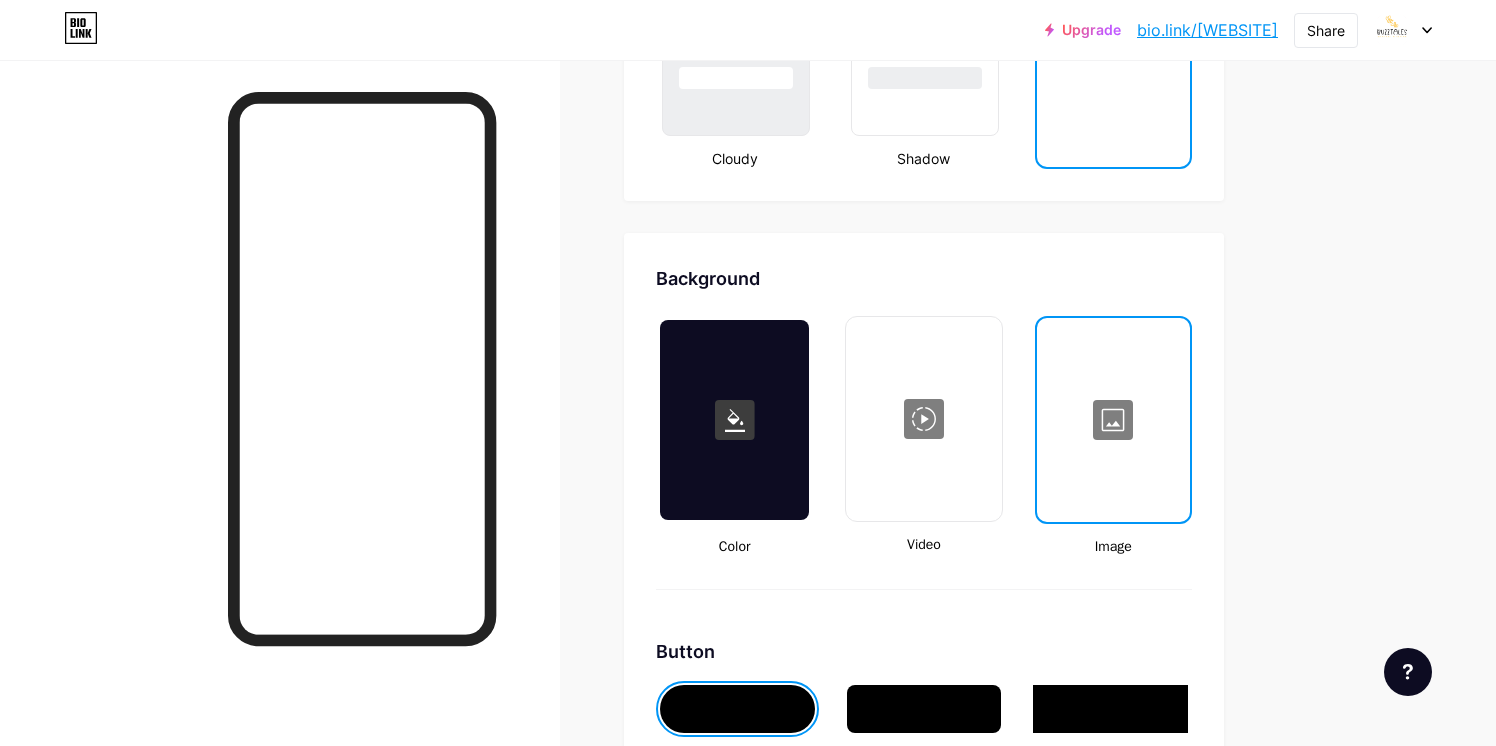 click at bounding box center [1113, 420] 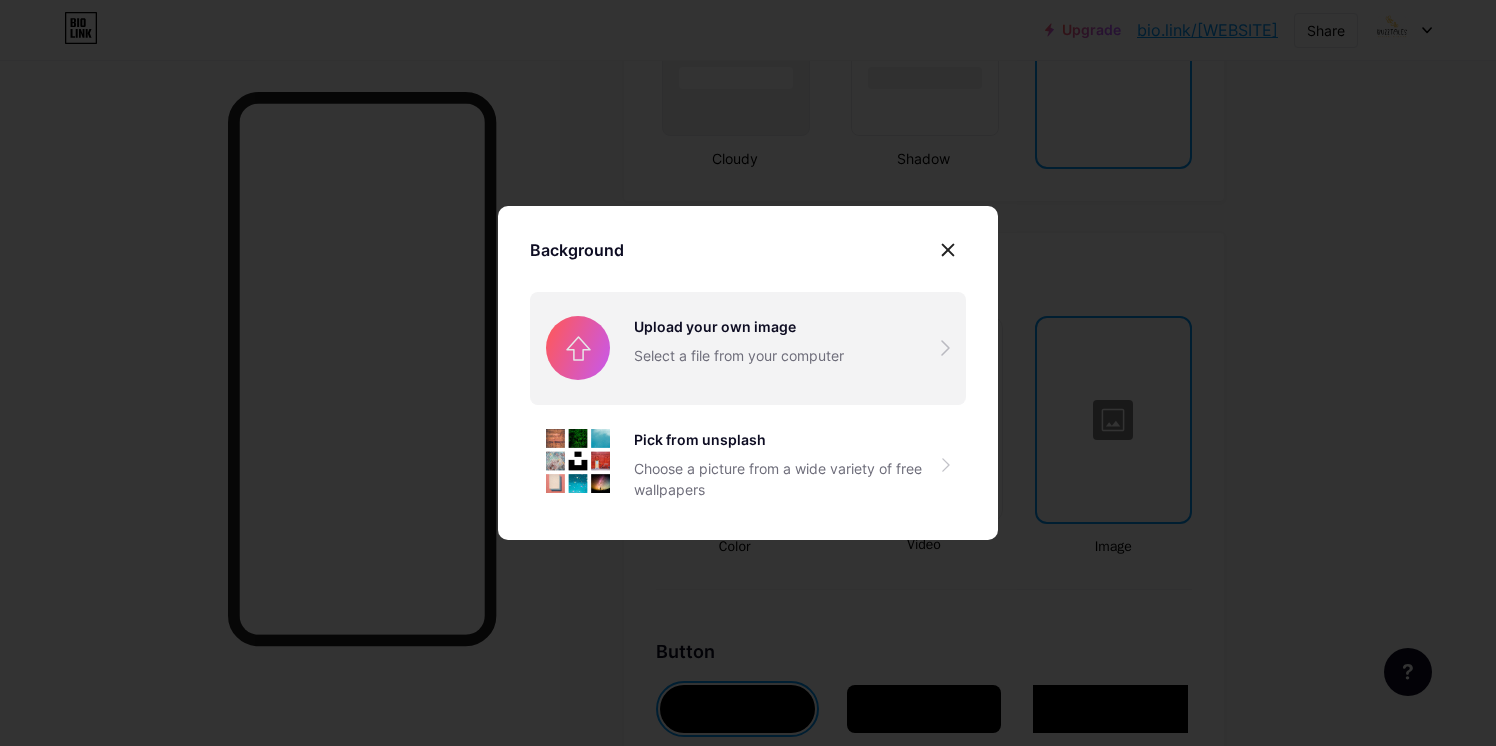 click at bounding box center [748, 348] 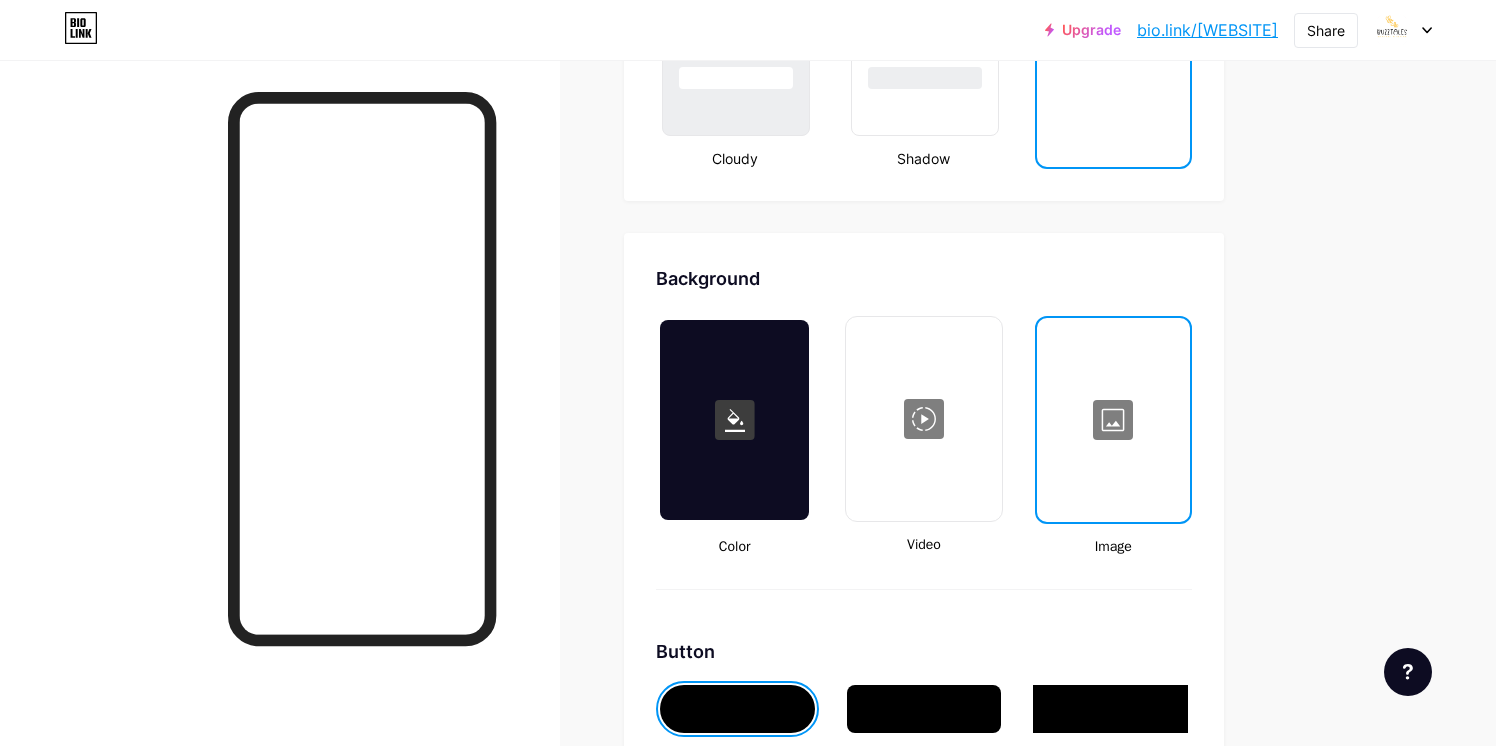 click at bounding box center [1113, 420] 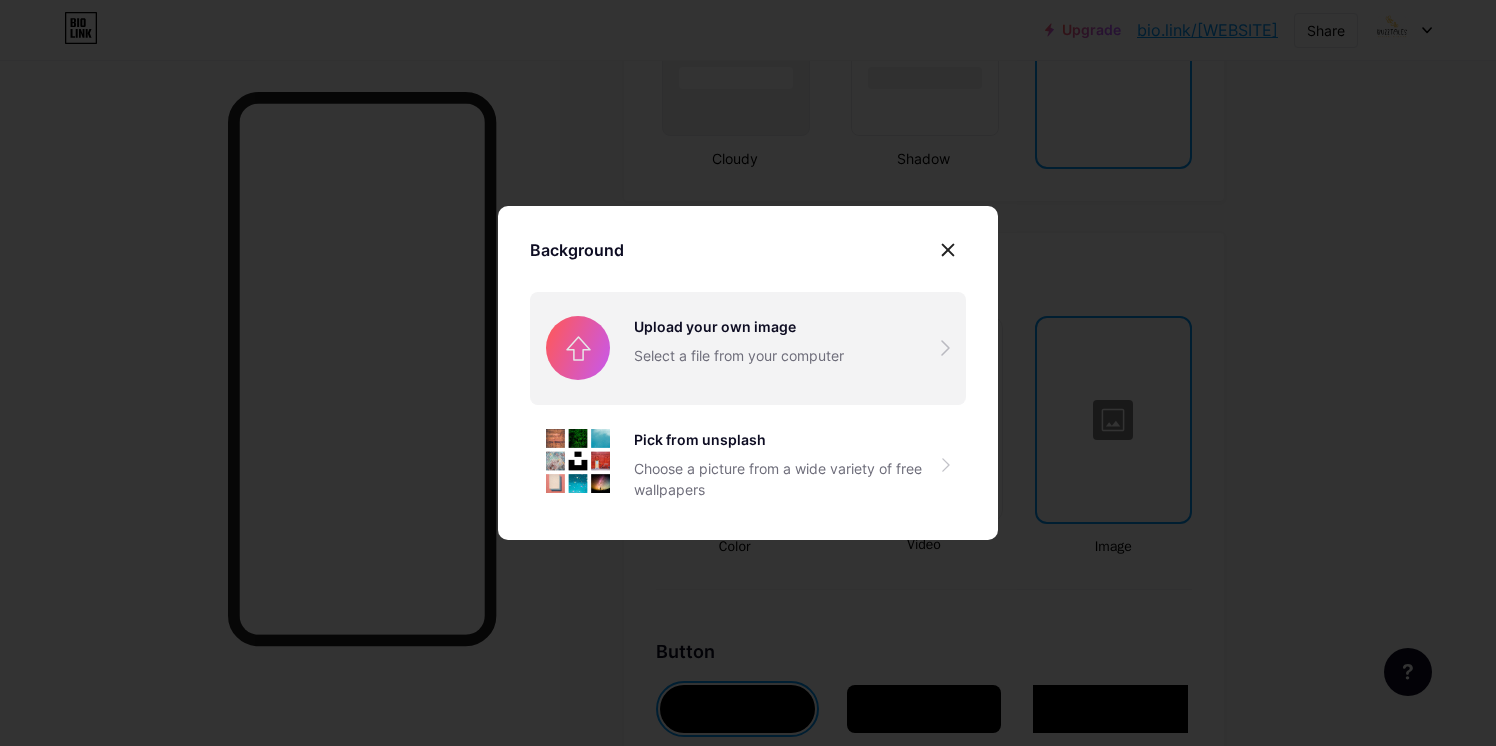 click at bounding box center (748, 348) 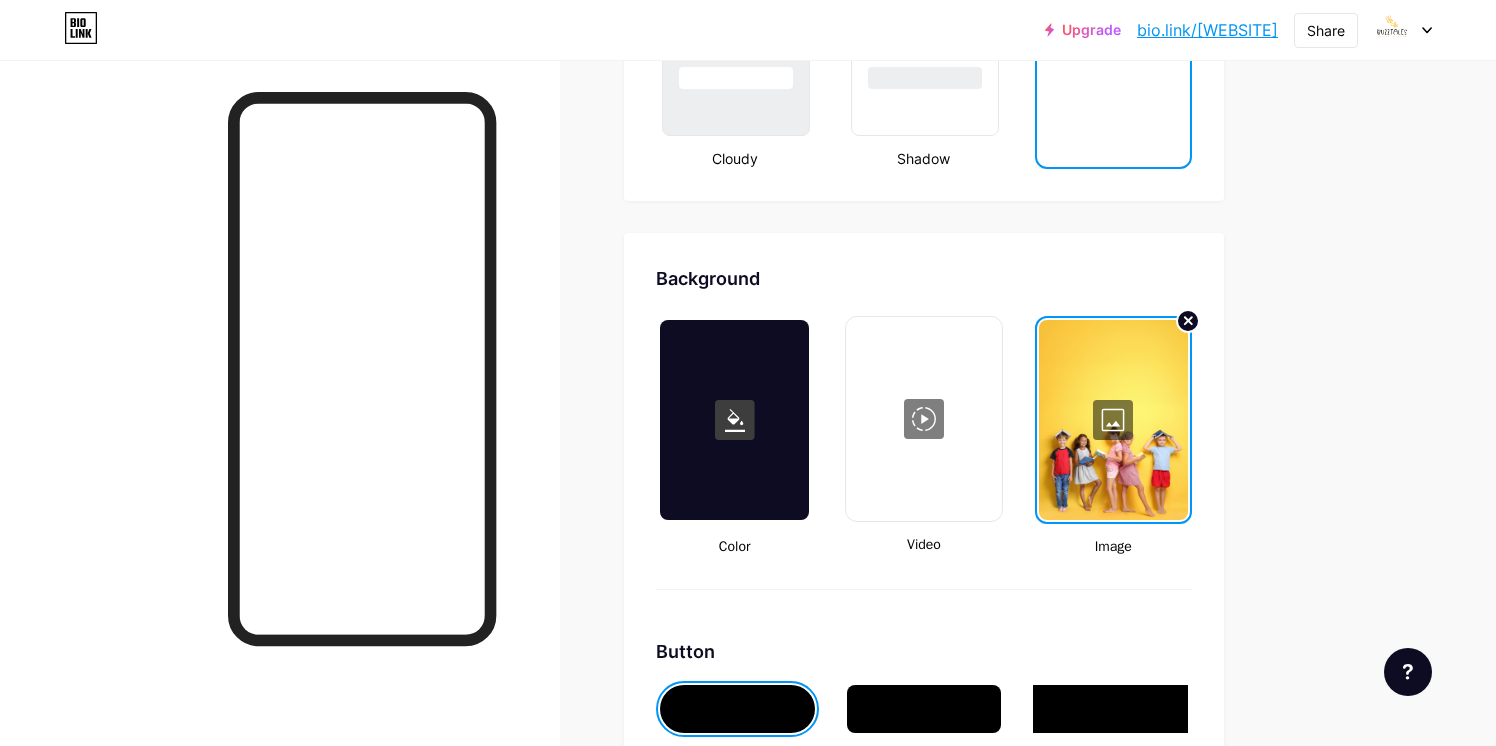 click on "Upgrade   bio.link/[WEBSITE]   bio.link/[WEBSITE]   Share               Switch accounts     BuzzTales Music   bio.link/[WEBSITE]       + Add a new page        Account settings   Logout   Link Copied
Links
Posts
Design
Subscribers
NEW
Stats
Settings     Profile   BuzzTales Music                       Themes   Link in bio   Blog   Shop       Basics       Carbon       Xmas 23       Pride       Glitch       Winter · Live       Glassy · Live       Chameleon · Live       Rainy Night · Live       Neon · Live       Summer       Retro       Strawberry · Live       Desert       Sunny       Autumn       Leaf       Clear Sky       Blush       Unicorn       Minimal       Cloudy       Shadow     Create your own           Changes saved     Background         Color           Video                   Image           Button       #000000   Font   Inter Poppins EB Garamond TEKO BALSAMIQ SANS Kite One PT Sans DM Sans" at bounding box center [748, -215] 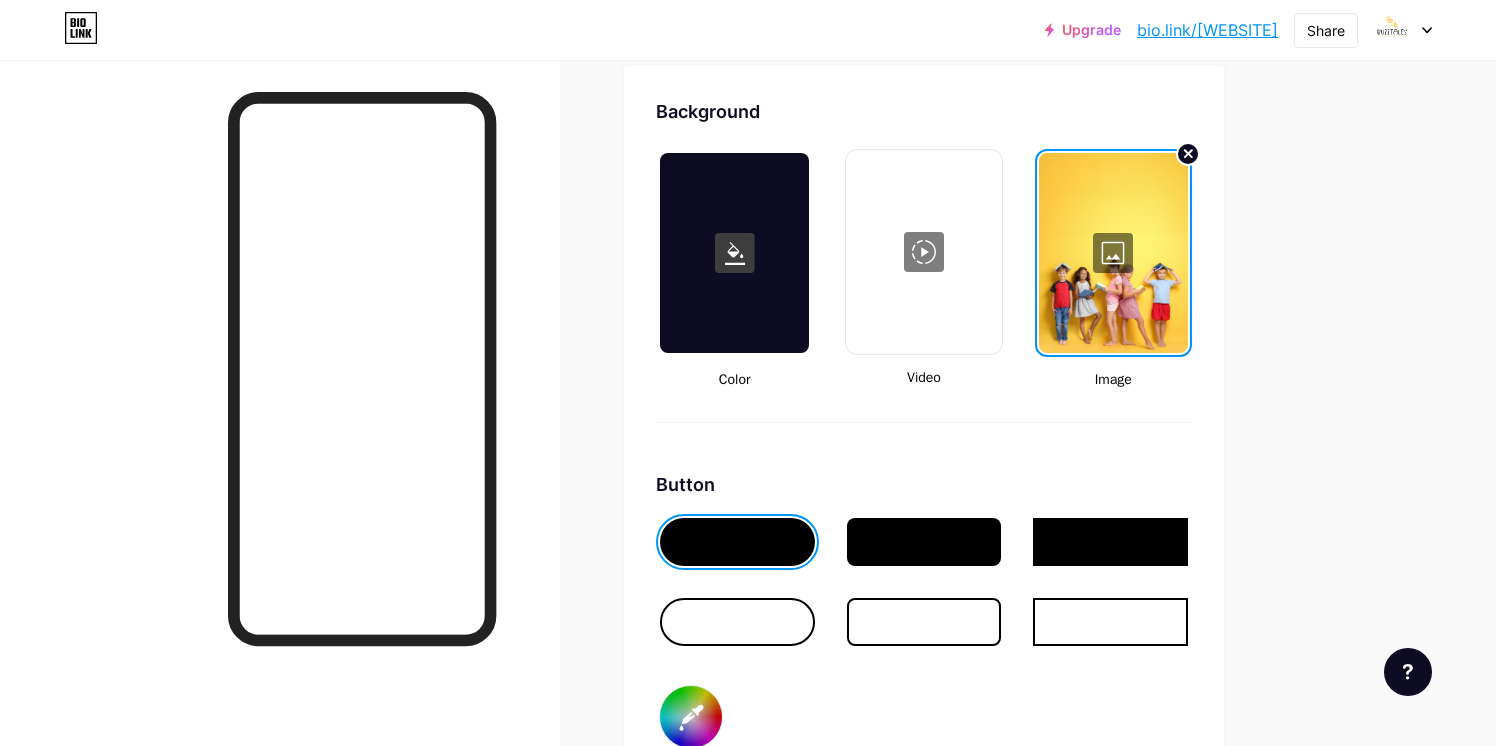 scroll, scrollTop: 2707, scrollLeft: 0, axis: vertical 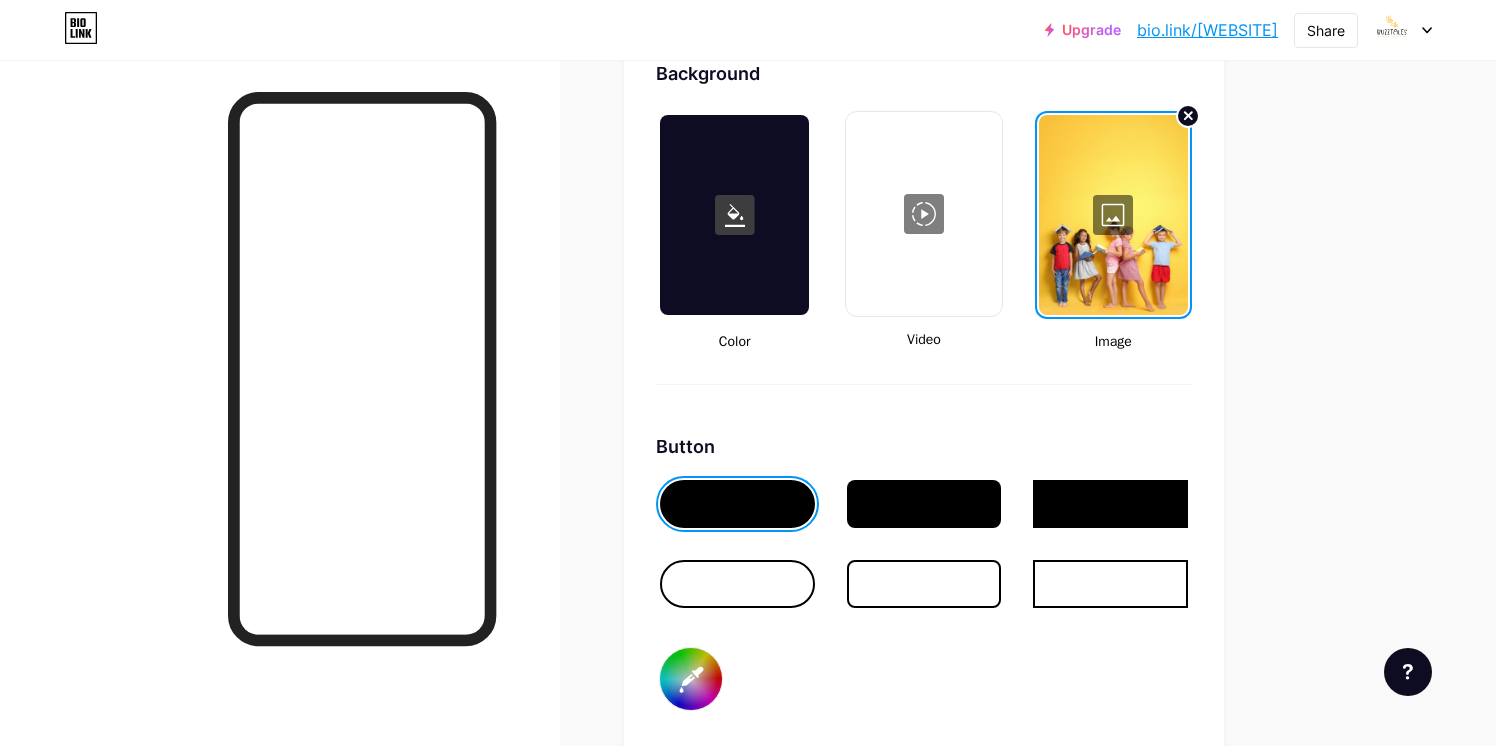 click at bounding box center (737, 584) 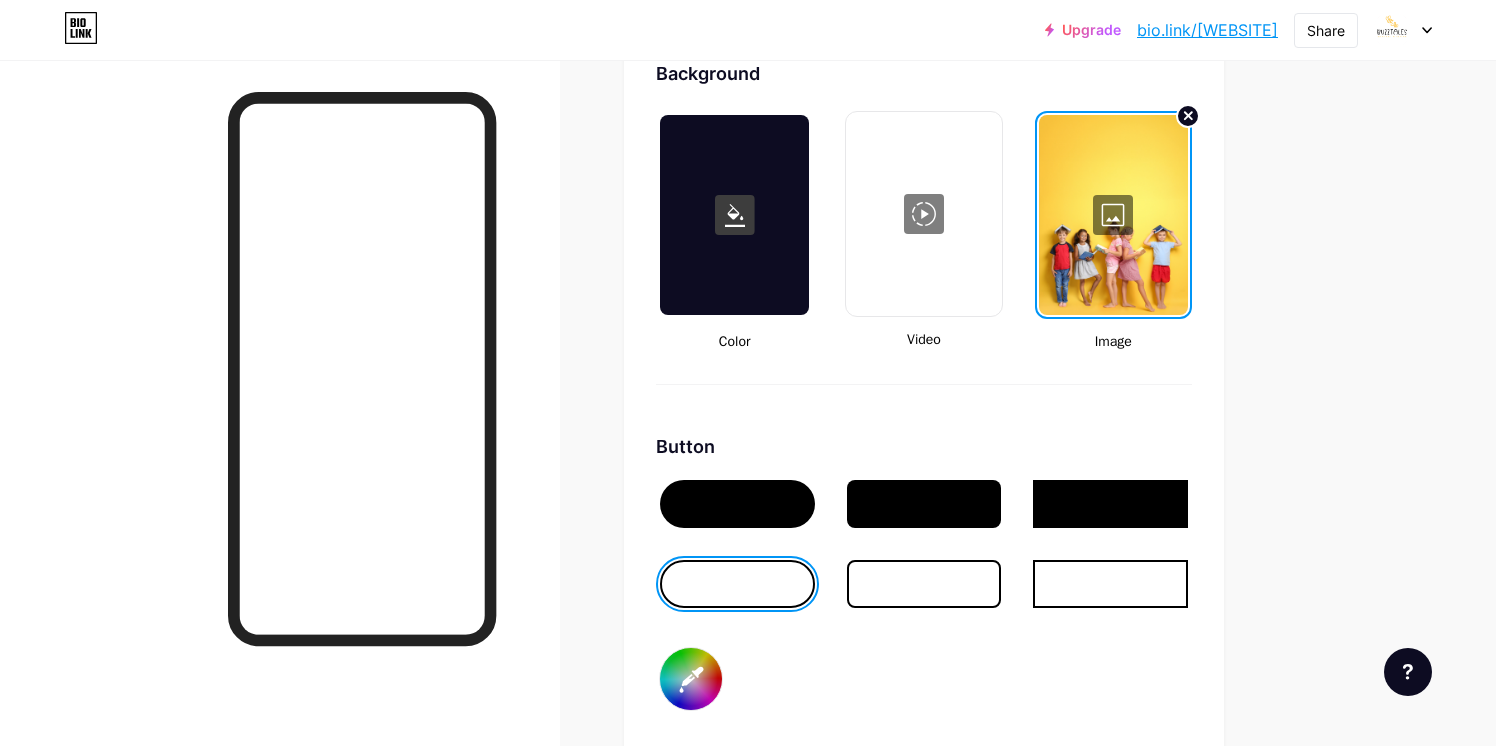 click at bounding box center (737, 504) 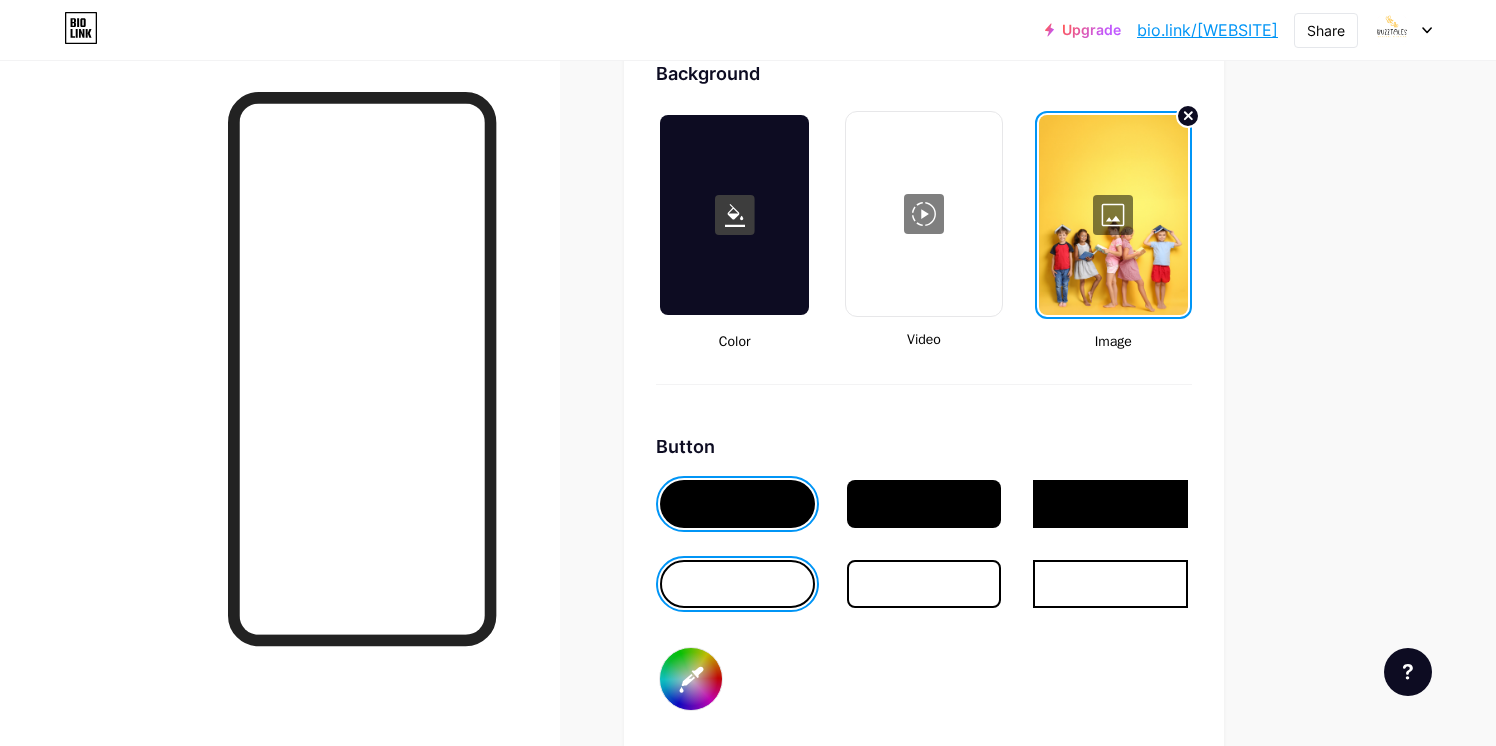 click on "#000000" at bounding box center (691, 679) 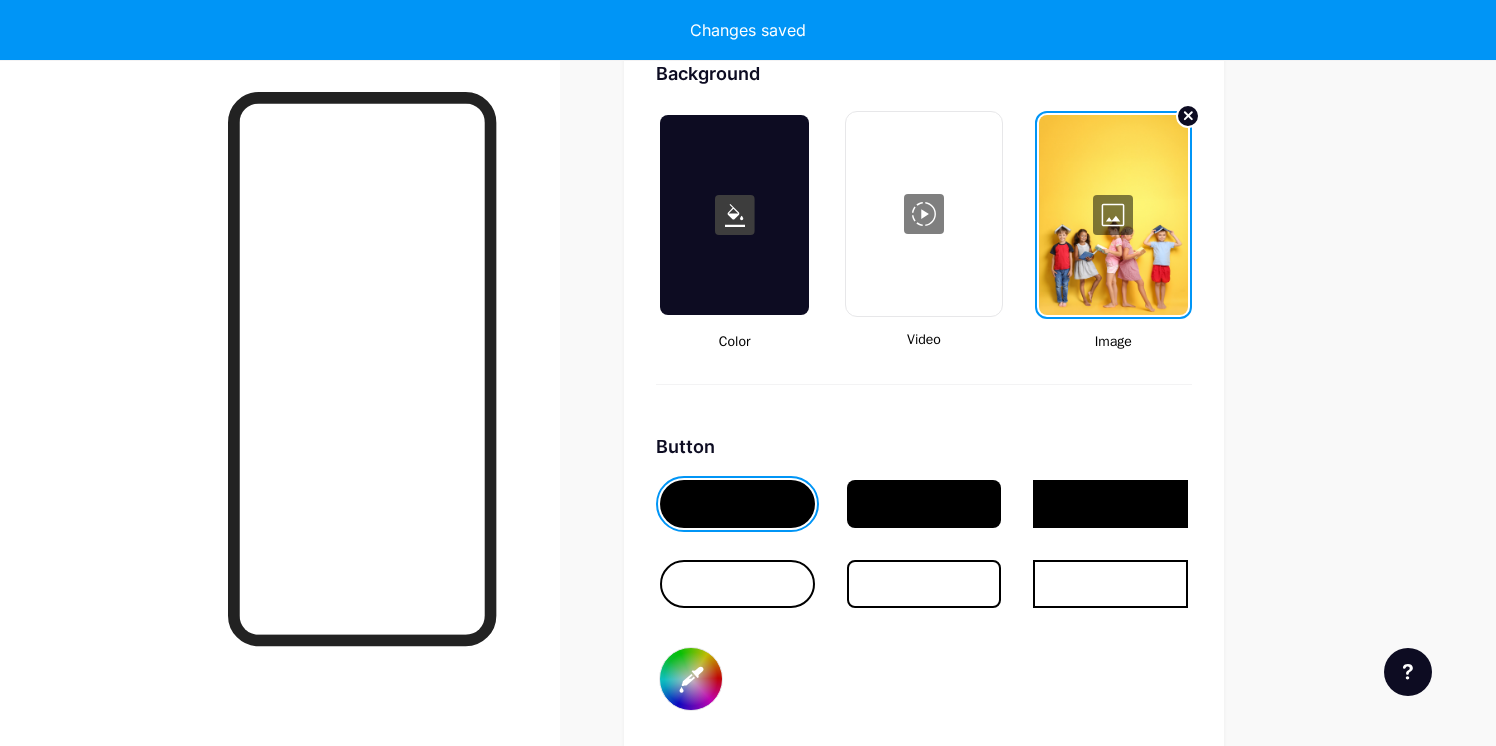 type on "#ffffff" 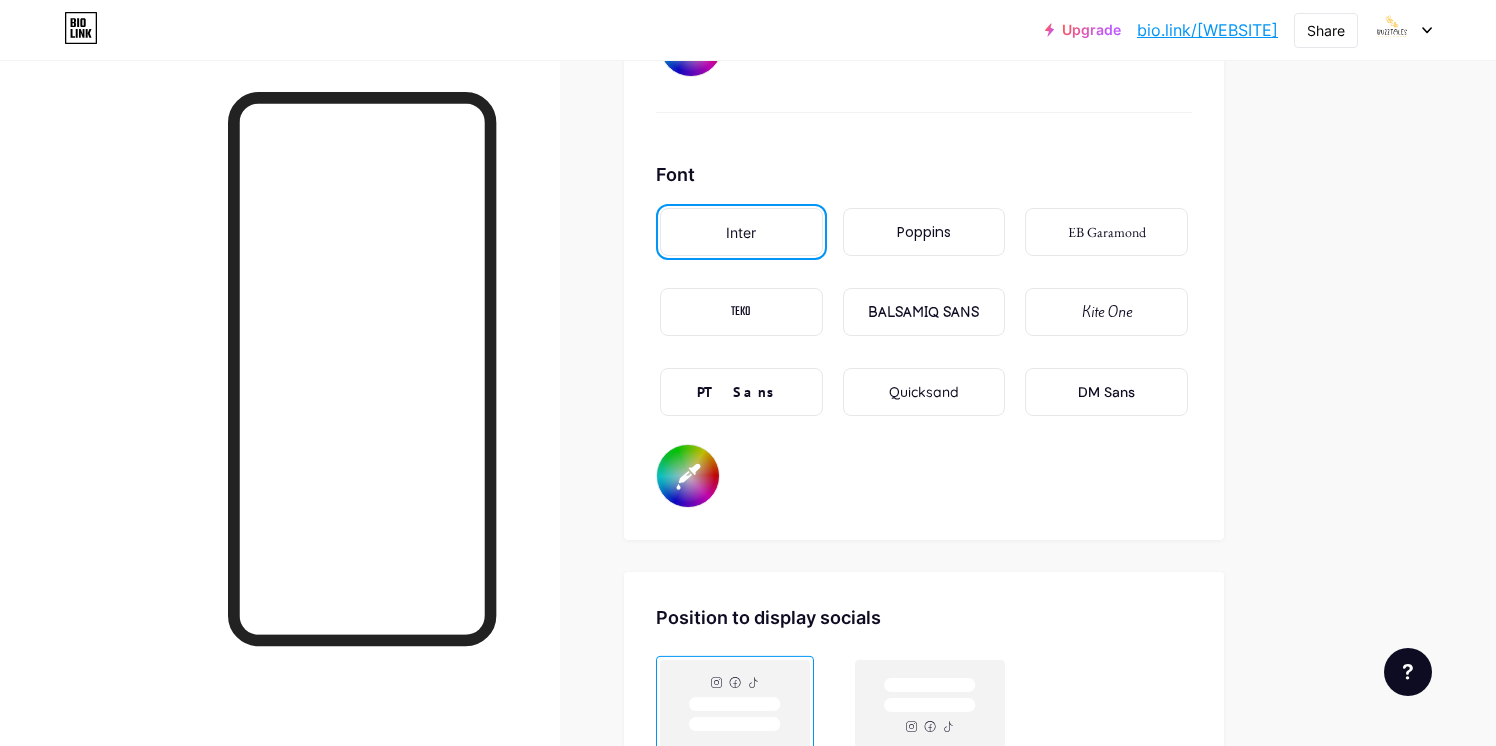 scroll, scrollTop: 3331, scrollLeft: 0, axis: vertical 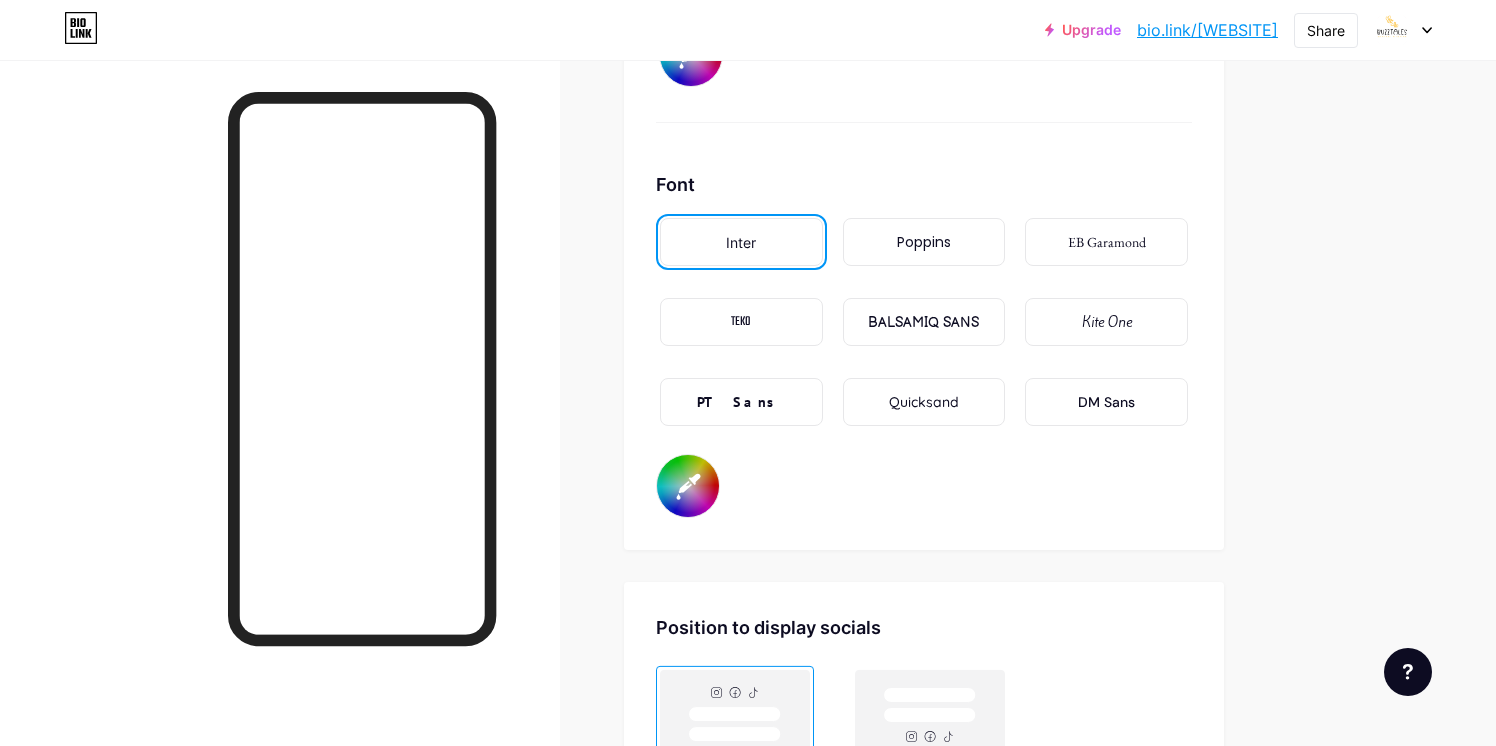 click on "Poppins" at bounding box center (924, 242) 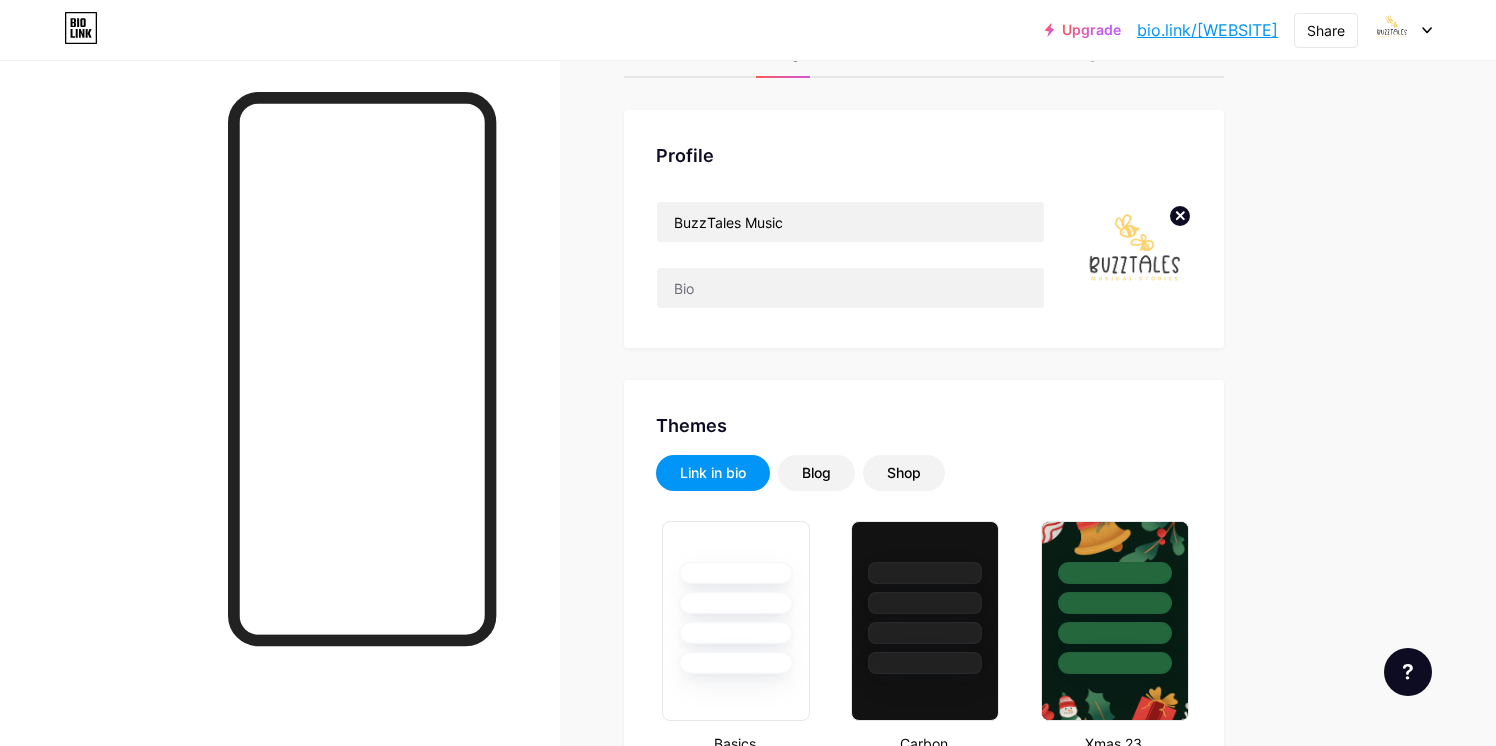 scroll, scrollTop: 0, scrollLeft: 0, axis: both 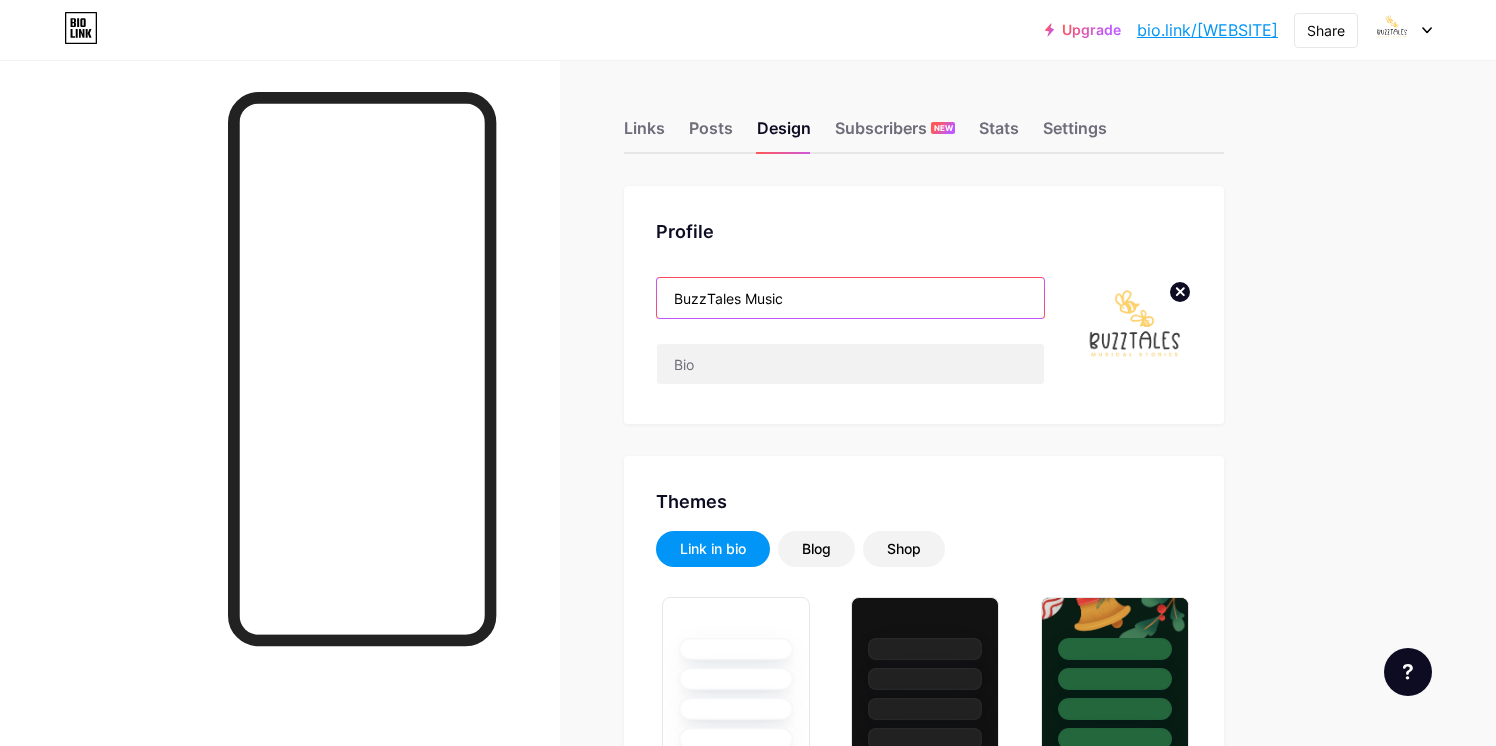 click on "BuzzTales Music" at bounding box center (850, 298) 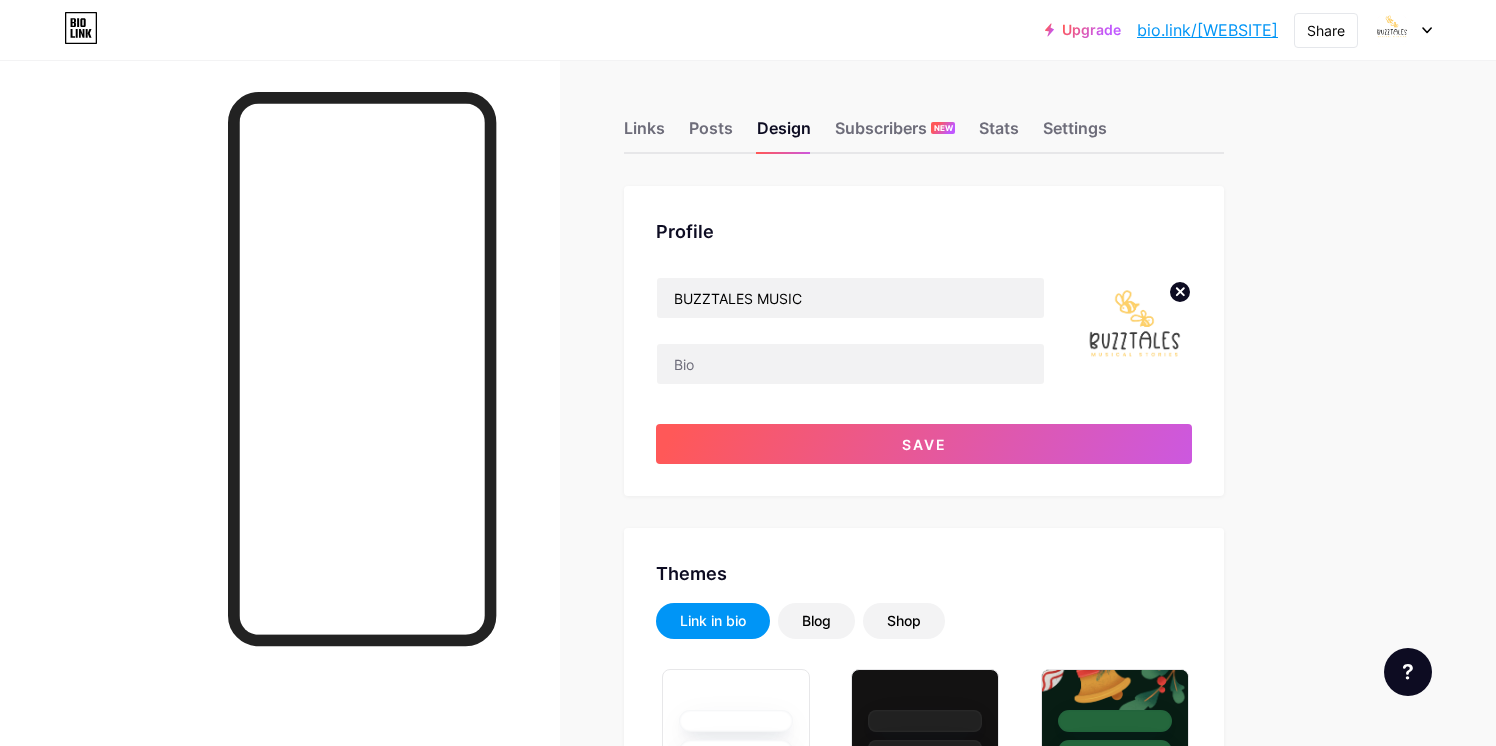 click on "Profile   BUZZTALES MUSIC                       Save" at bounding box center [924, 341] 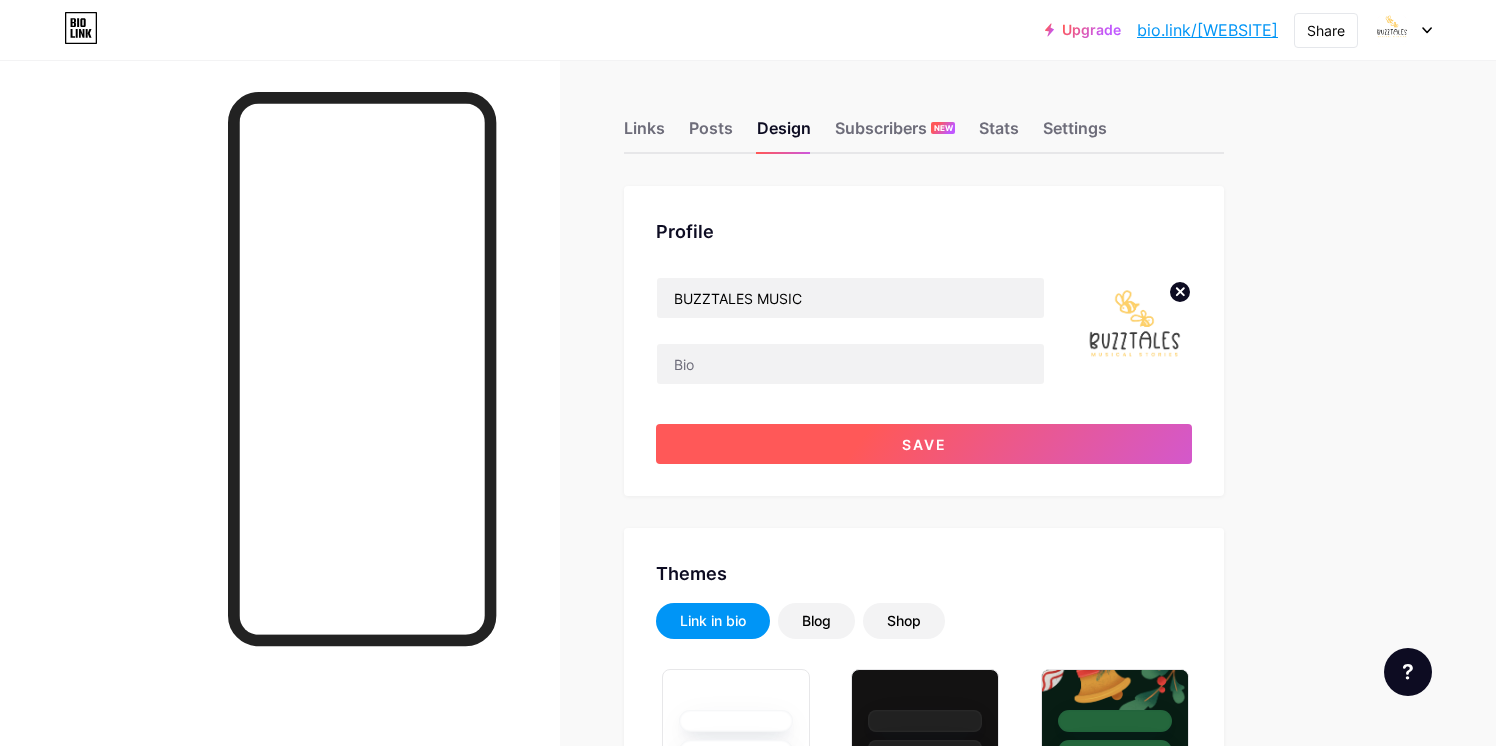 click on "Save" at bounding box center (924, 444) 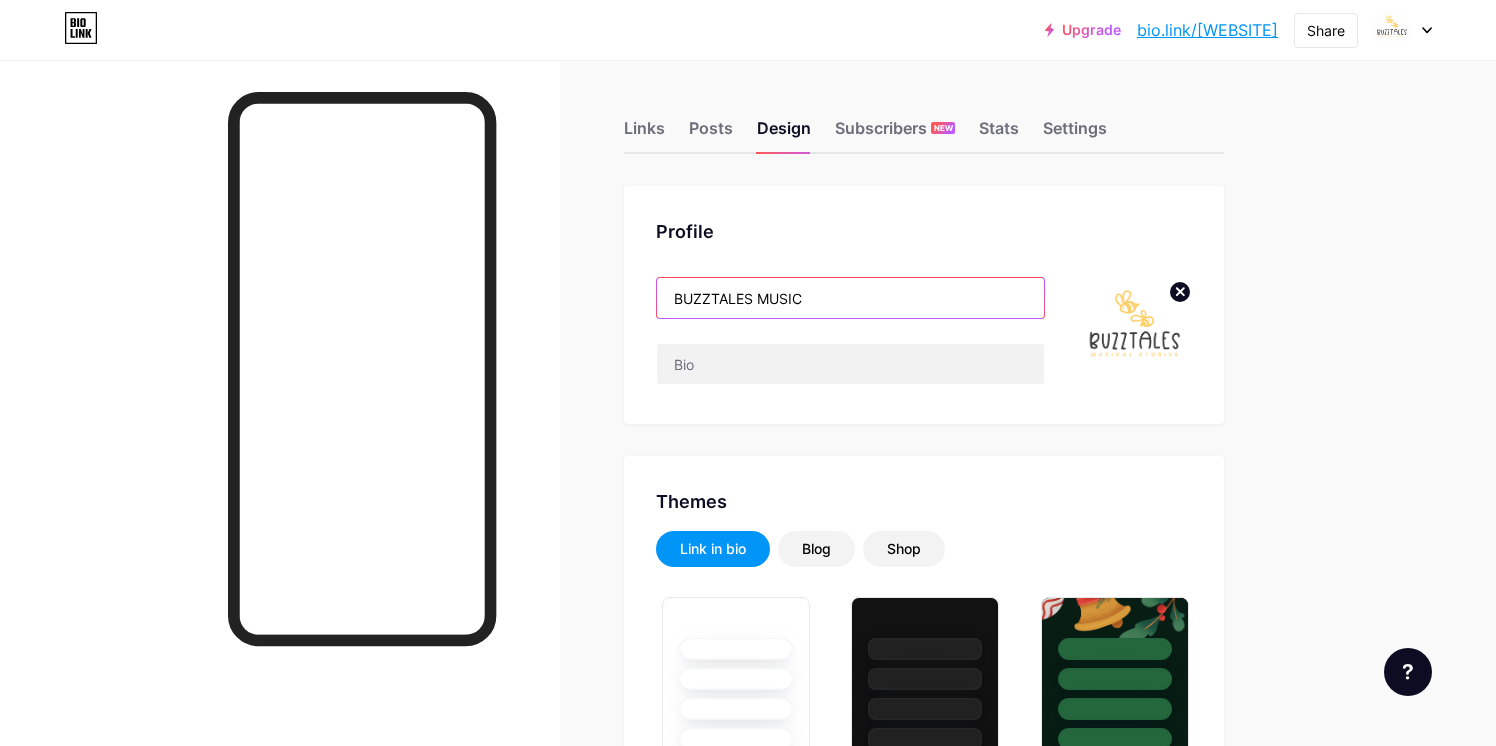click on "BUZZTALES MUSIC" at bounding box center (850, 298) 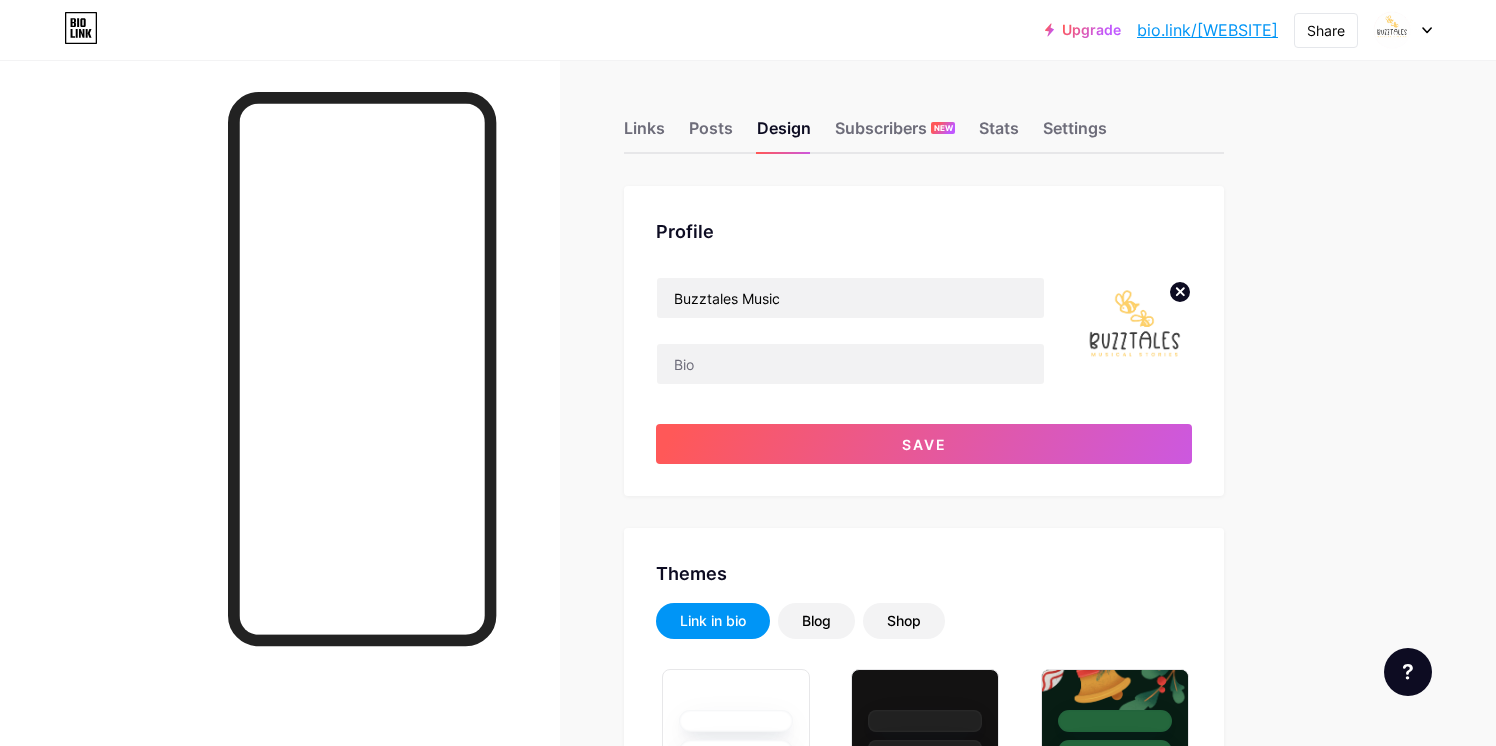 click on "Links
Posts
Design
Subscribers
NEW
Stats
Settings     Profile   Buzztales Music                       Save     Themes   Link in bio   Blog   Shop       Basics       Carbon       Xmas 23       Pride       Glitch       Winter · Live       Glassy · Live       Chameleon · Live       Rainy Night · Live       Neon · Live       Summer       Retro       Strawberry · Live       Desert       Sunny       Autumn       Leaf       Clear Sky       Blush       Unicorn       Minimal       Cloudy       Shadow     Create your own           Changes saved     Background         Color           Video                   Image           Button       #000000   Font   Inter Poppins EB Garamond TEKO BALSAMIQ SANS Kite One PT Sans Quicksand DM Sans     #000000   Changes saved     Position to display socials                 Top                     Bottom
Disable Bio Link branding
Display Share button" at bounding box center [654, 2353] 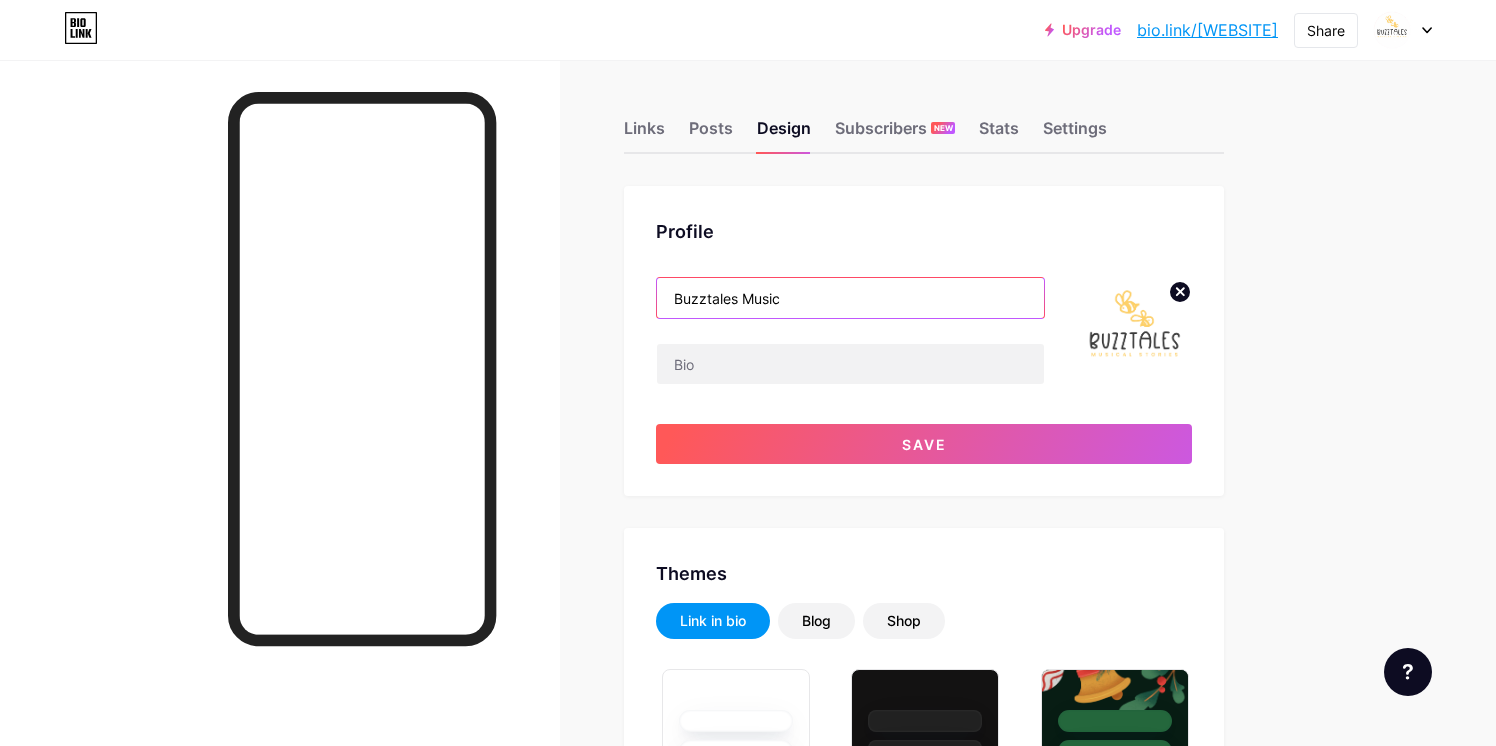 click on "Buzztales Music" at bounding box center [850, 298] 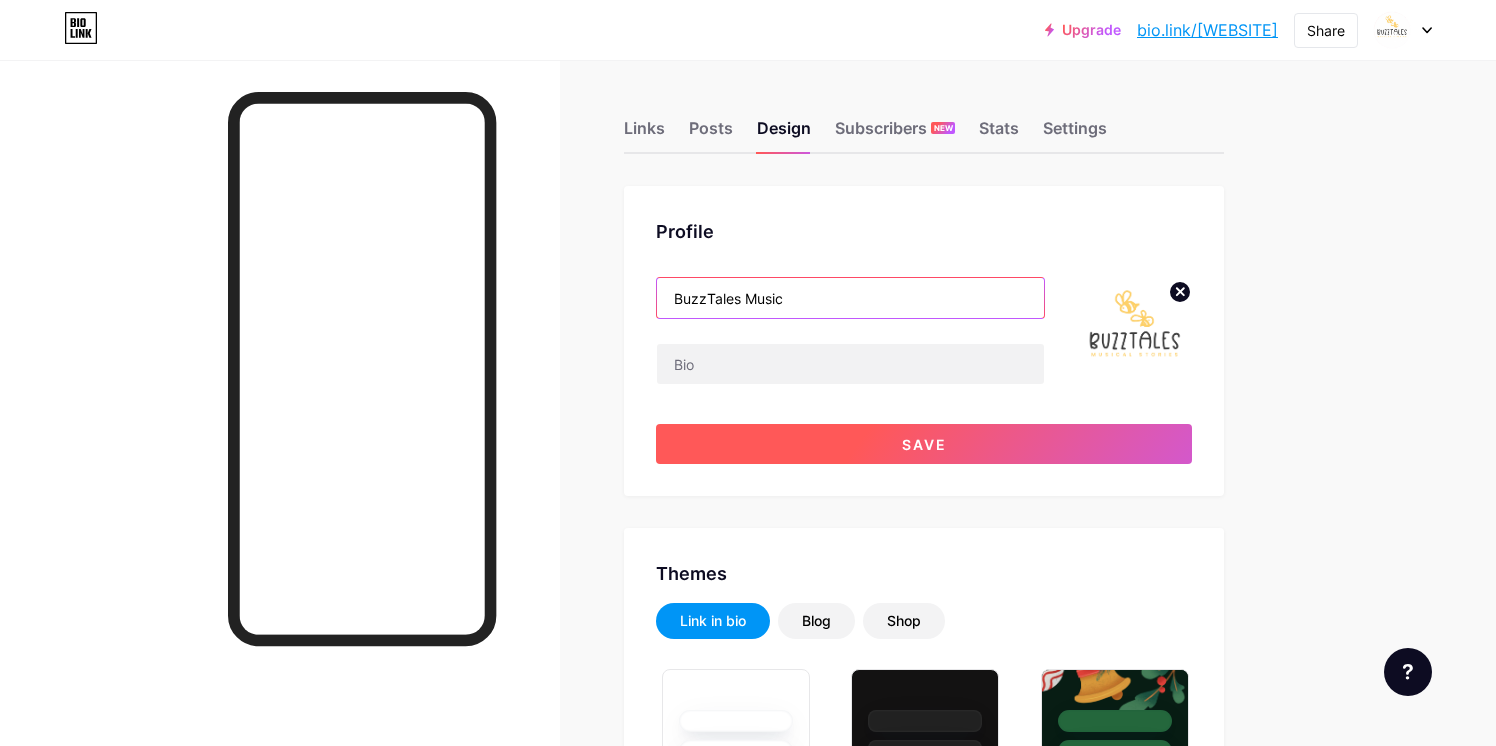 type on "BuzzTales Music" 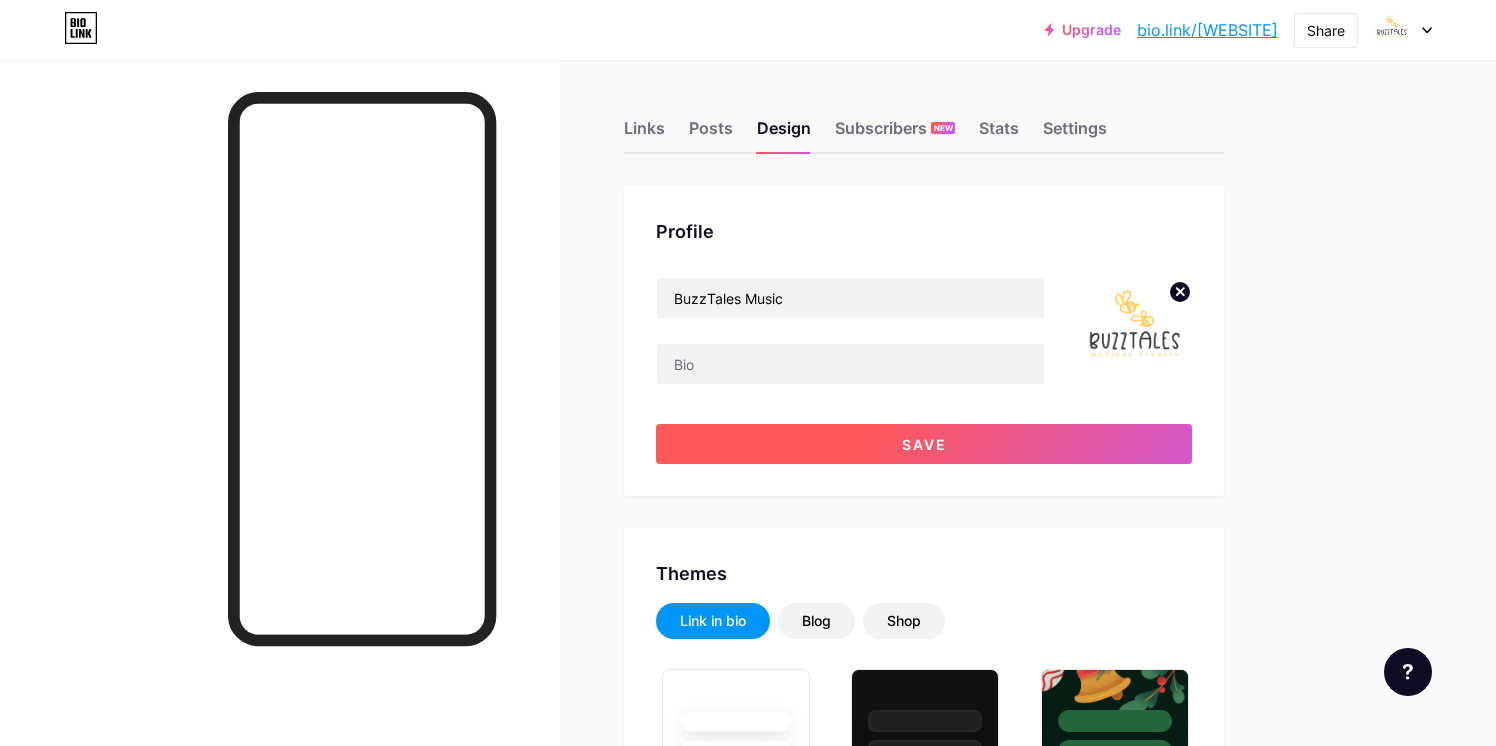 click on "Save" at bounding box center [924, 444] 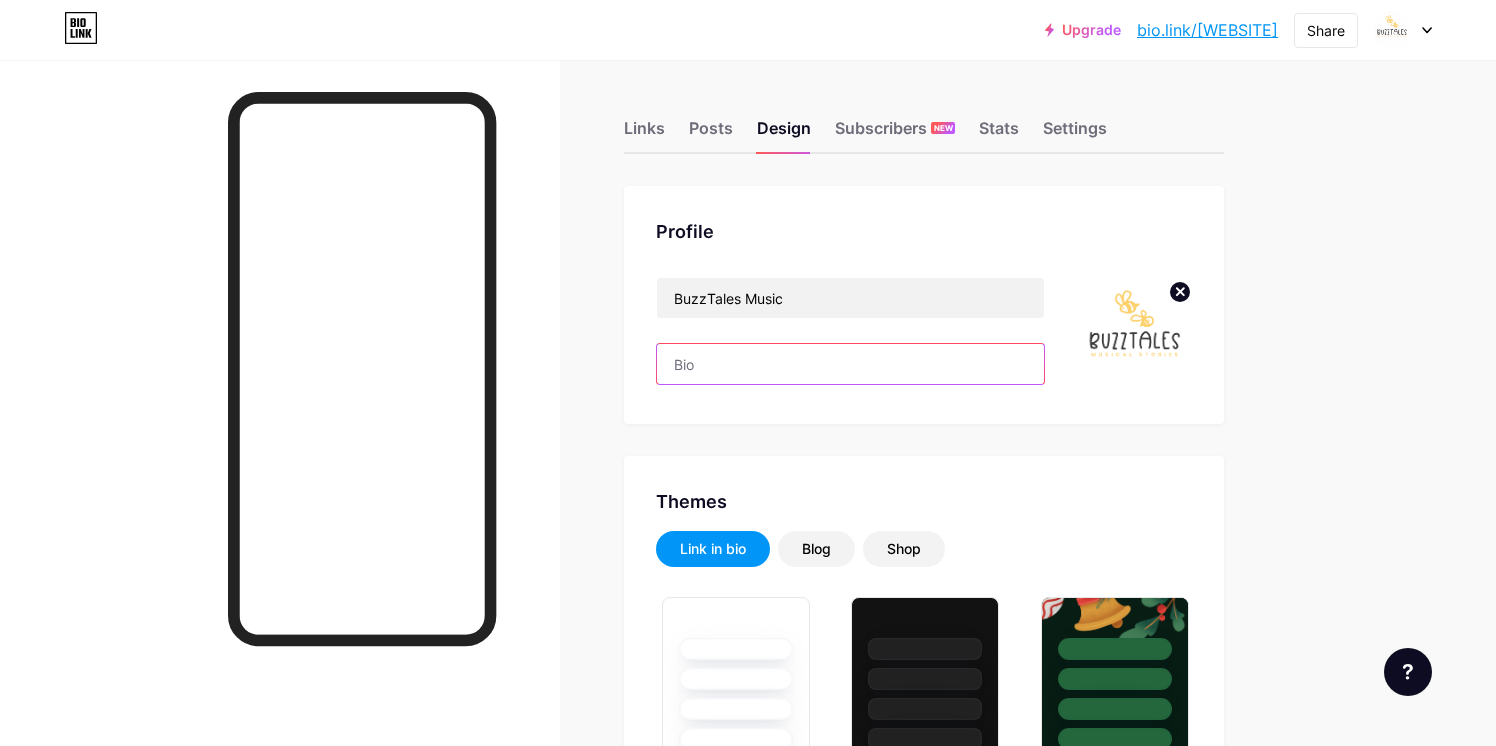 click at bounding box center [850, 364] 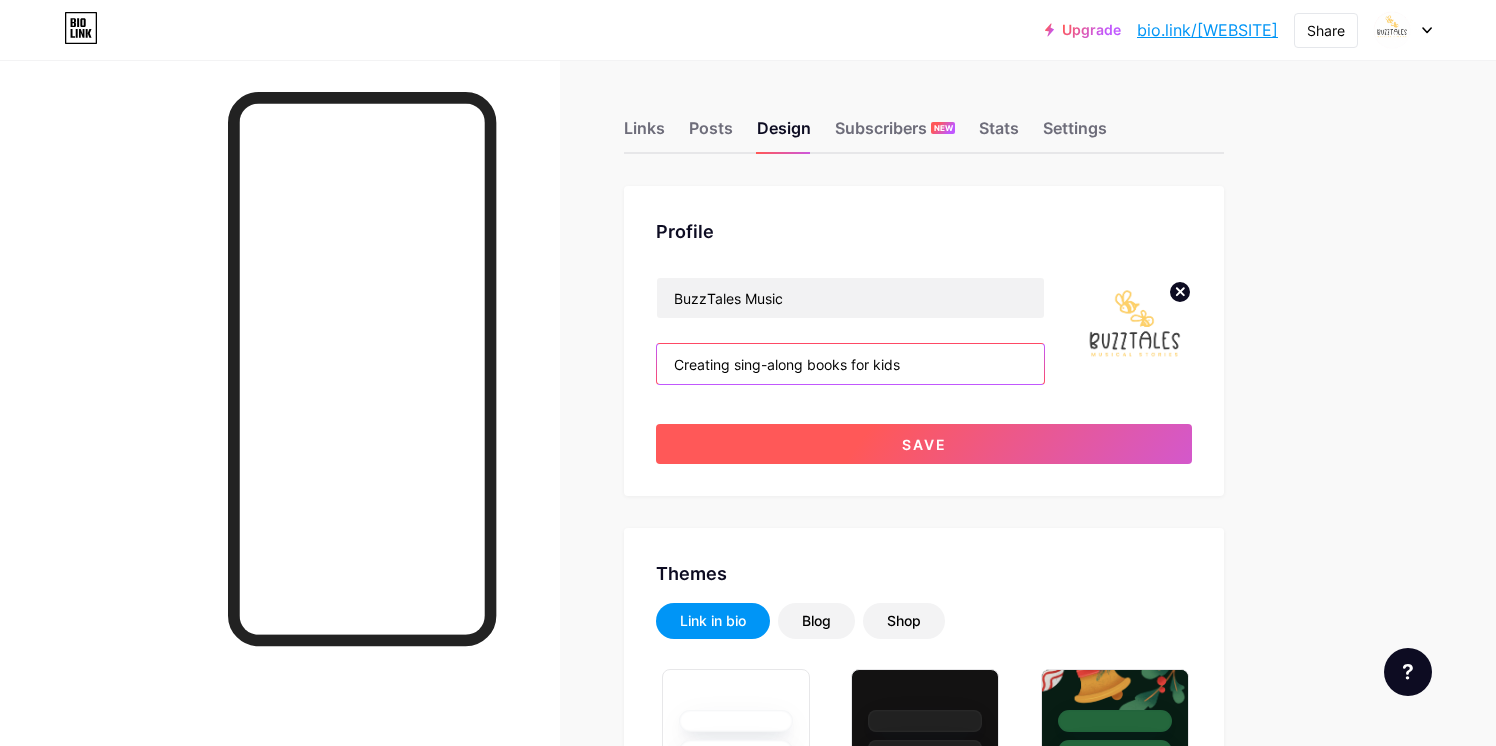 type on "Creating sing-along books for kids" 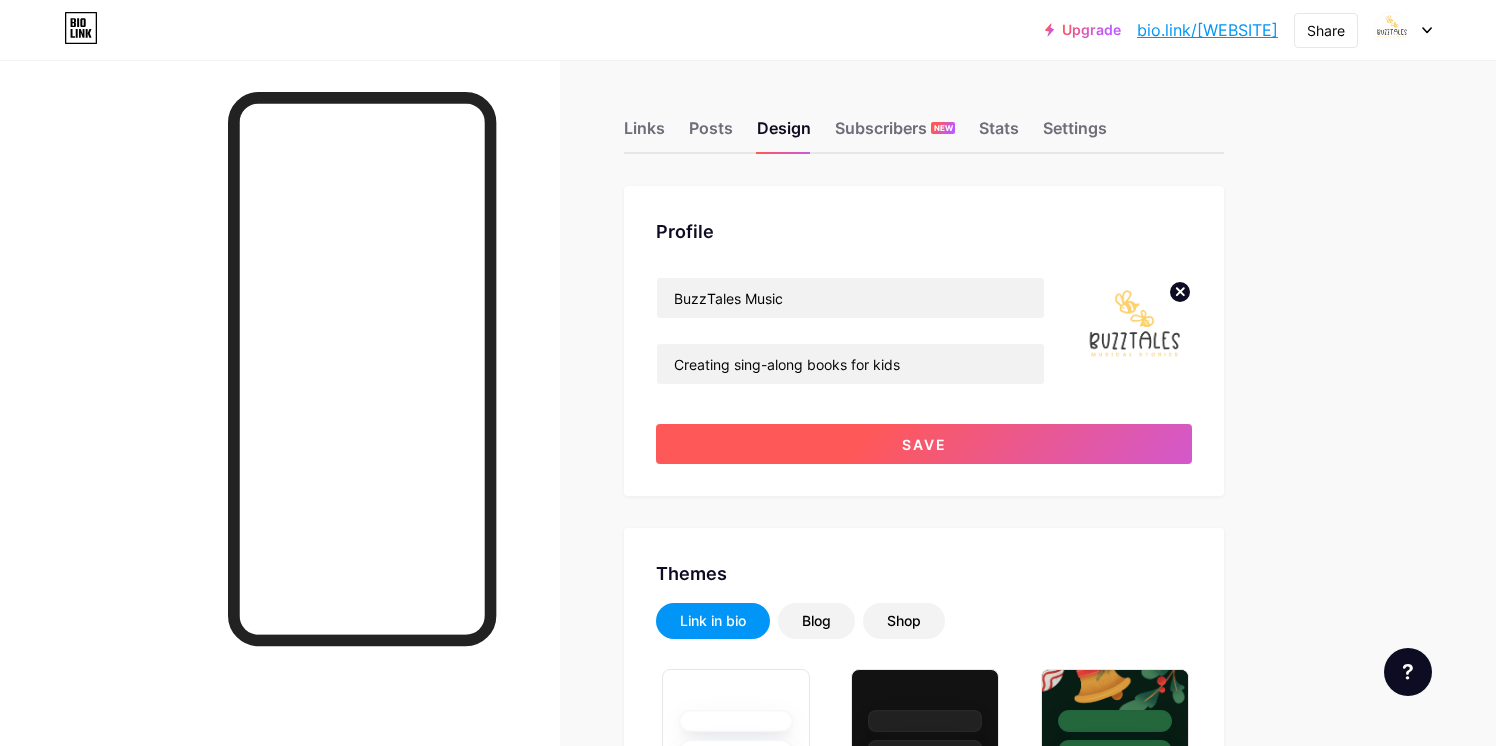 click on "Save" at bounding box center [924, 444] 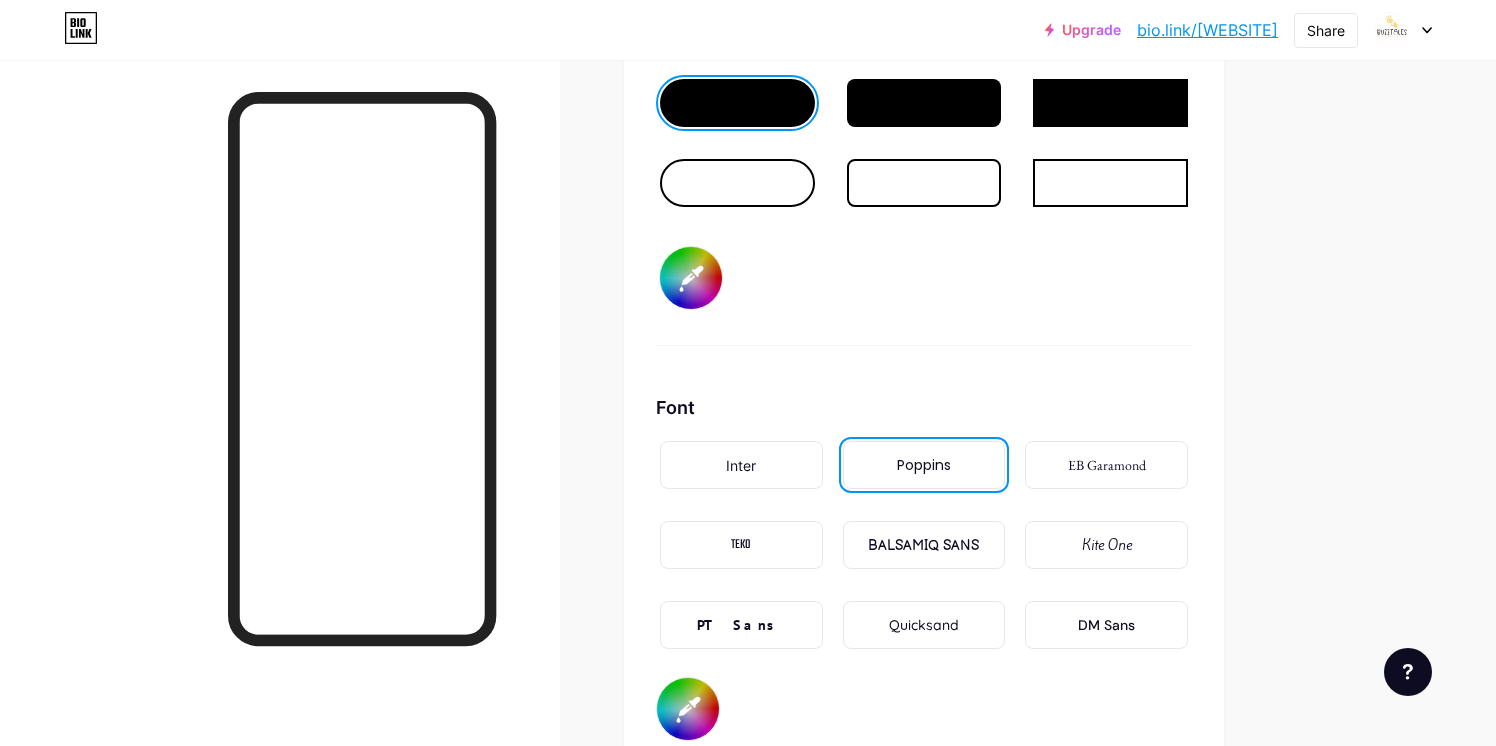 scroll, scrollTop: 3110, scrollLeft: 0, axis: vertical 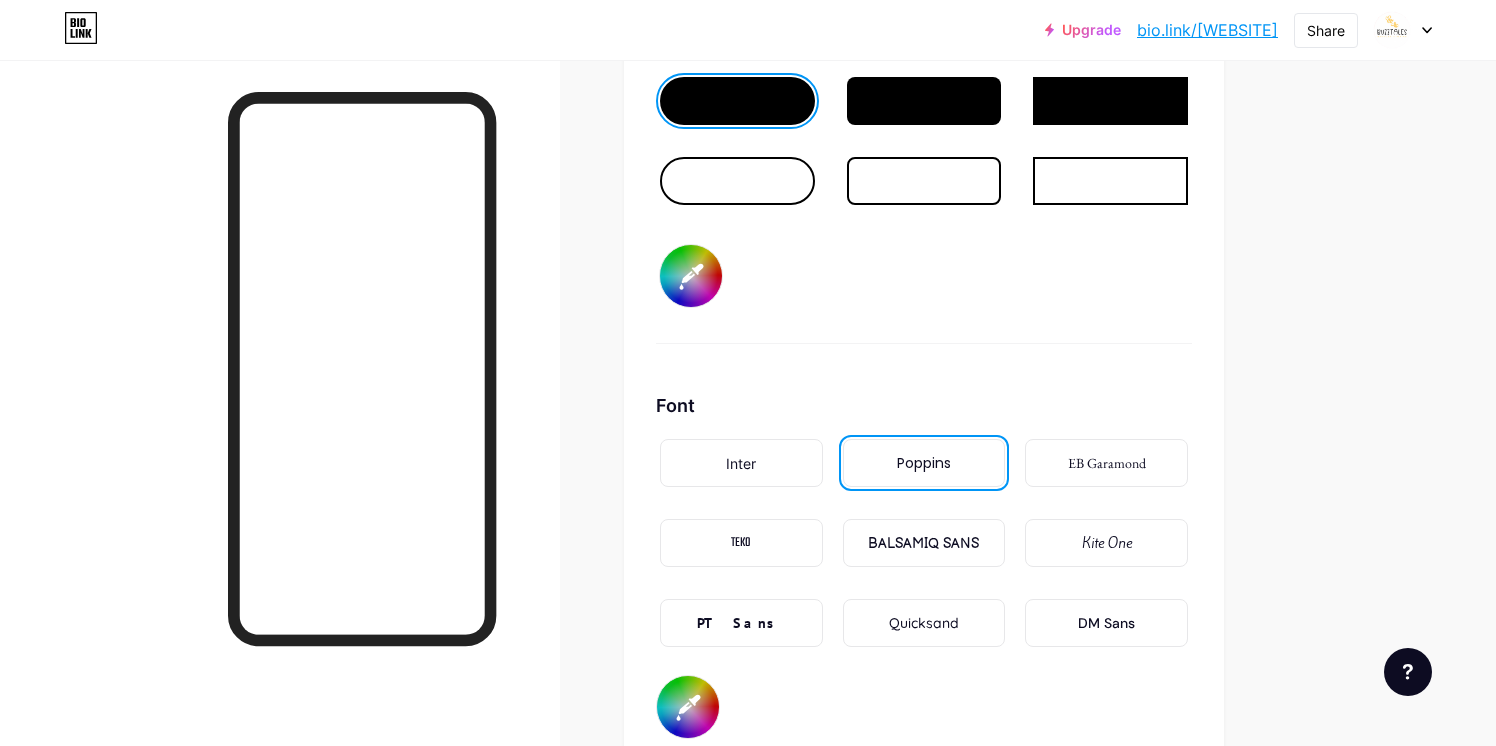 click on "Kite One" at bounding box center [1107, 543] 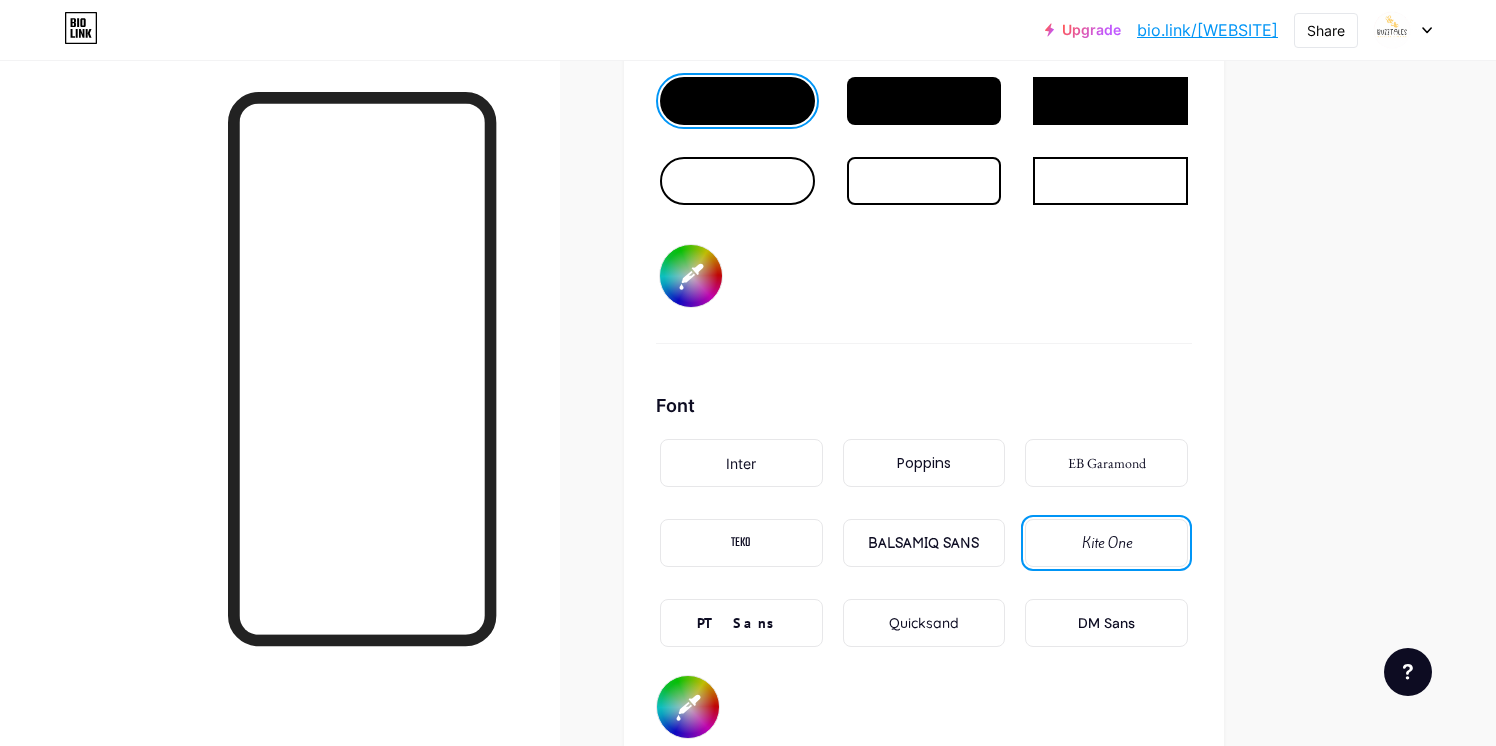 click on "Inter" at bounding box center (741, 463) 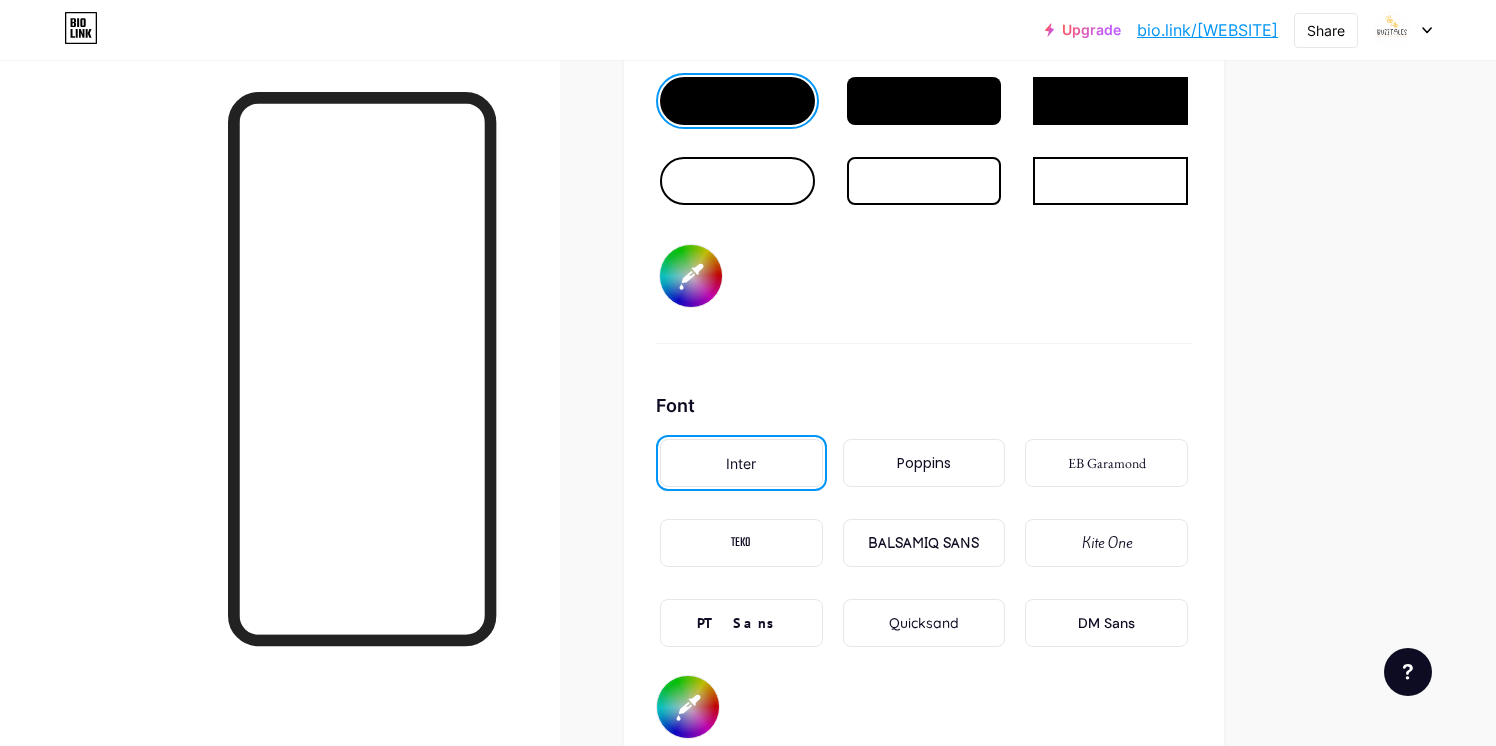 click on "Quicksand" at bounding box center [924, 623] 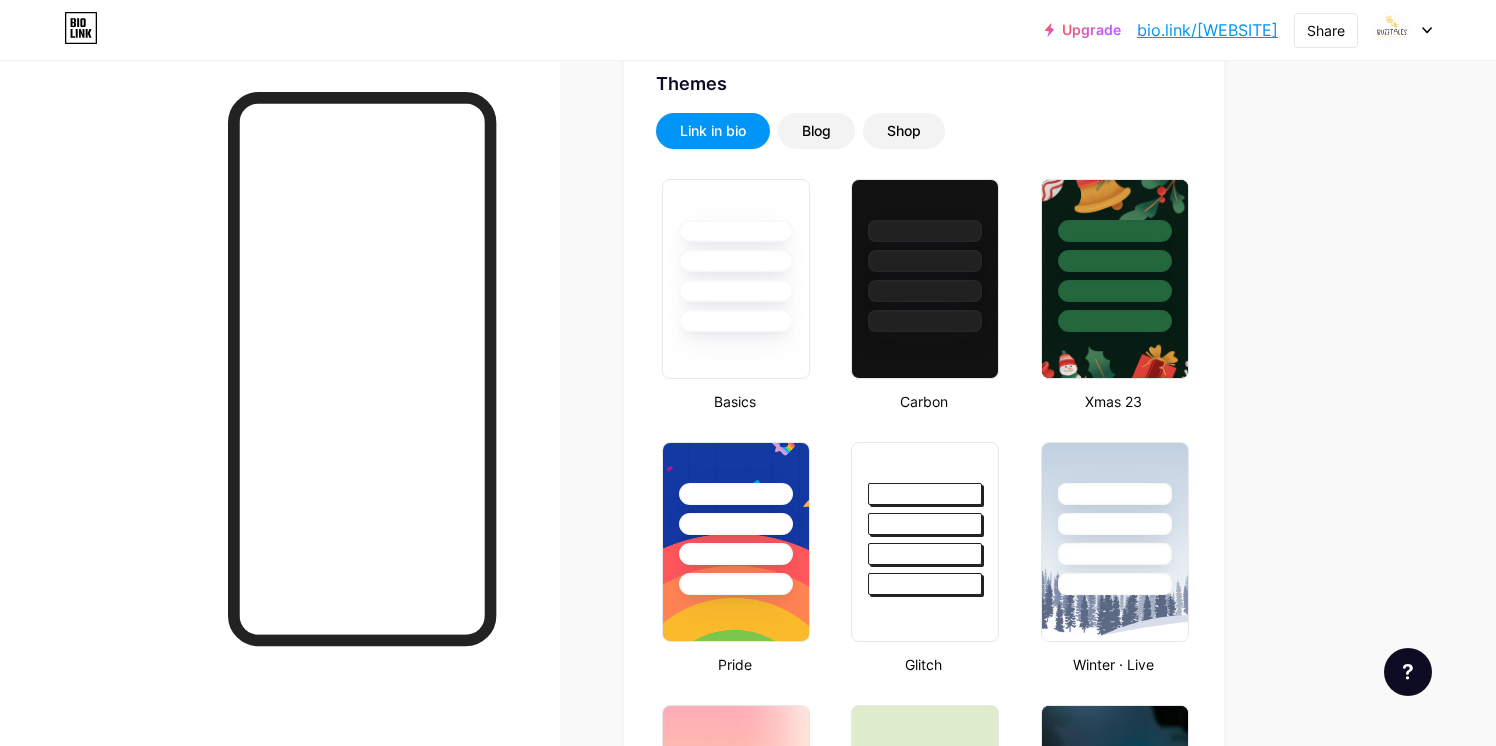 scroll, scrollTop: 423, scrollLeft: 0, axis: vertical 